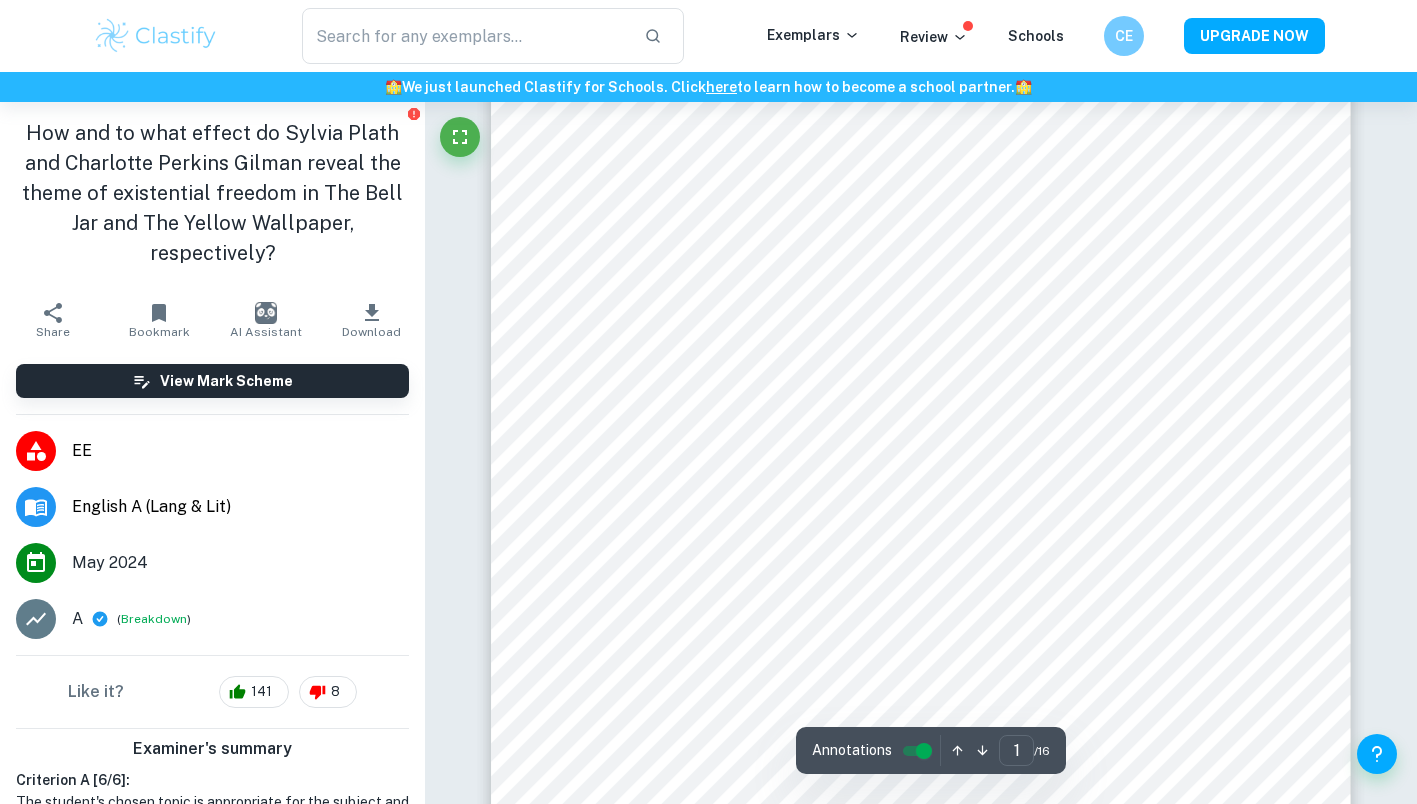 scroll, scrollTop: 246, scrollLeft: 0, axis: vertical 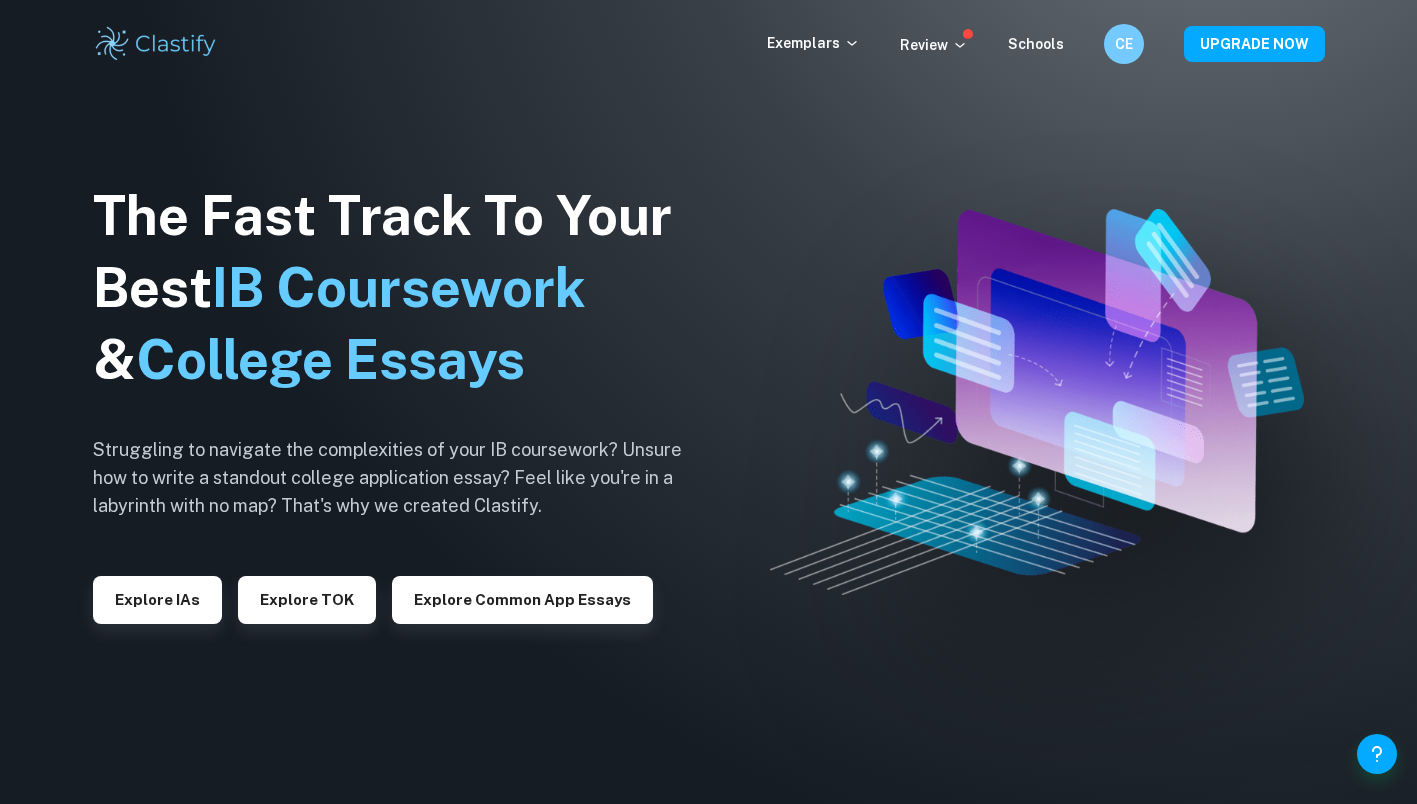 click on "Explore TOK" at bounding box center [299, 592] 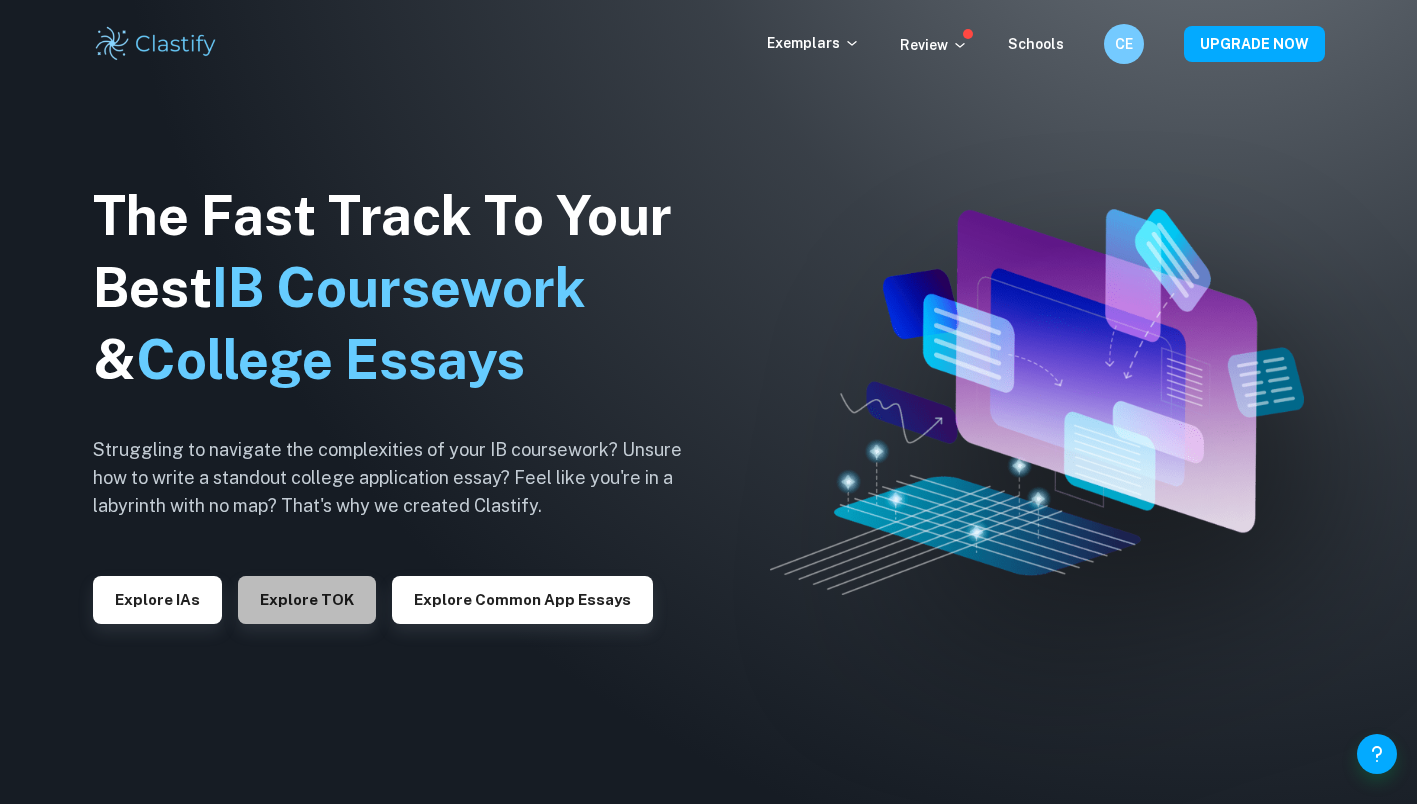 click on "Explore TOK" at bounding box center (307, 600) 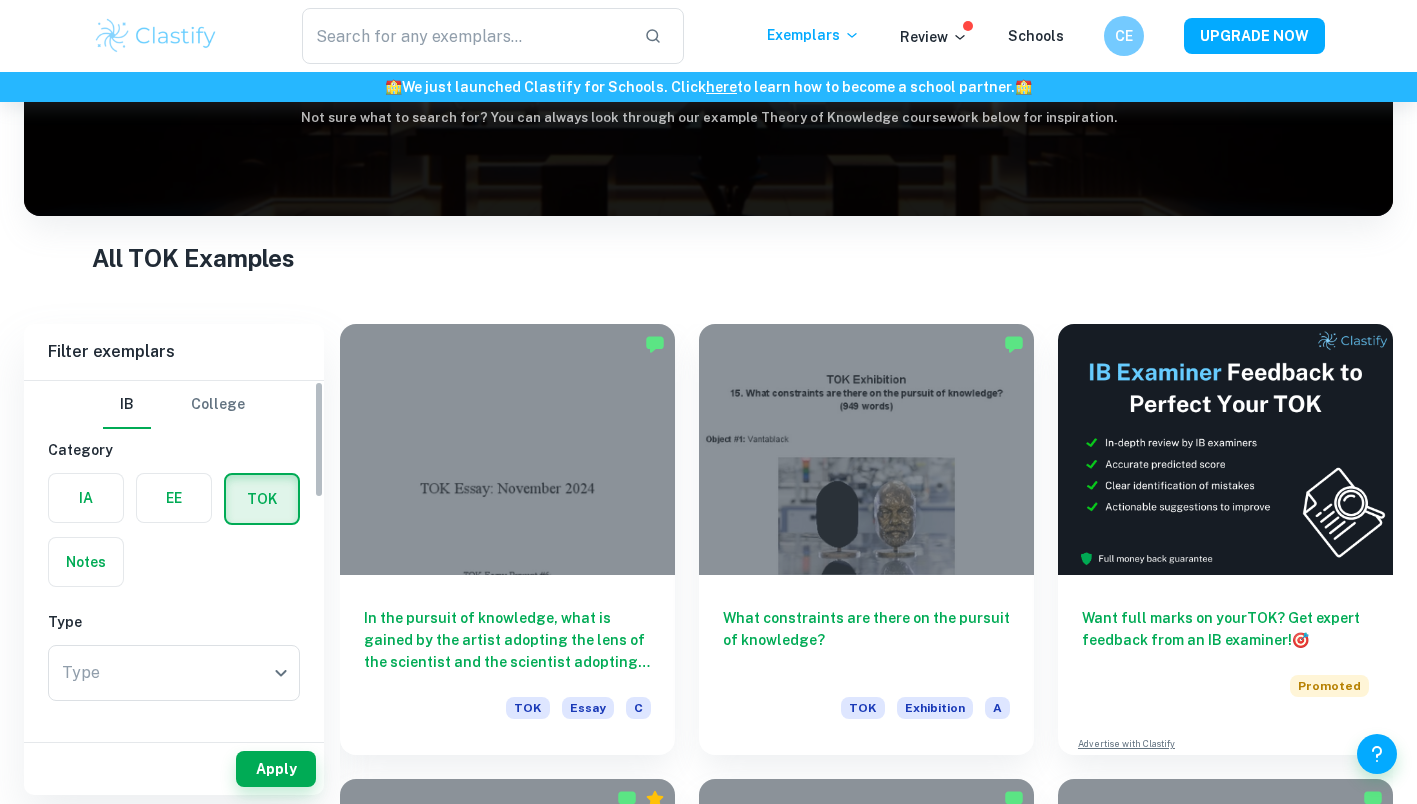 scroll, scrollTop: 253, scrollLeft: 0, axis: vertical 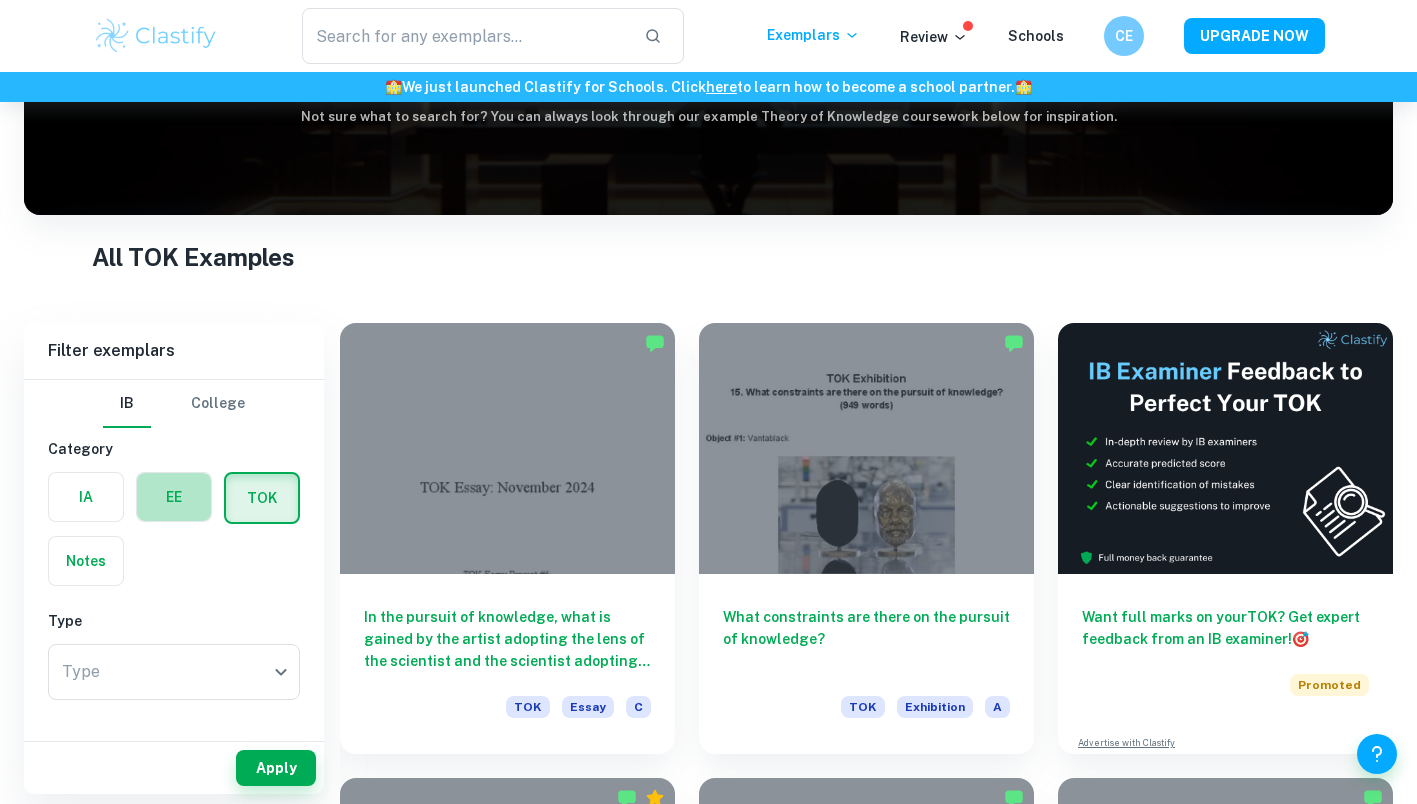 click at bounding box center [174, 497] 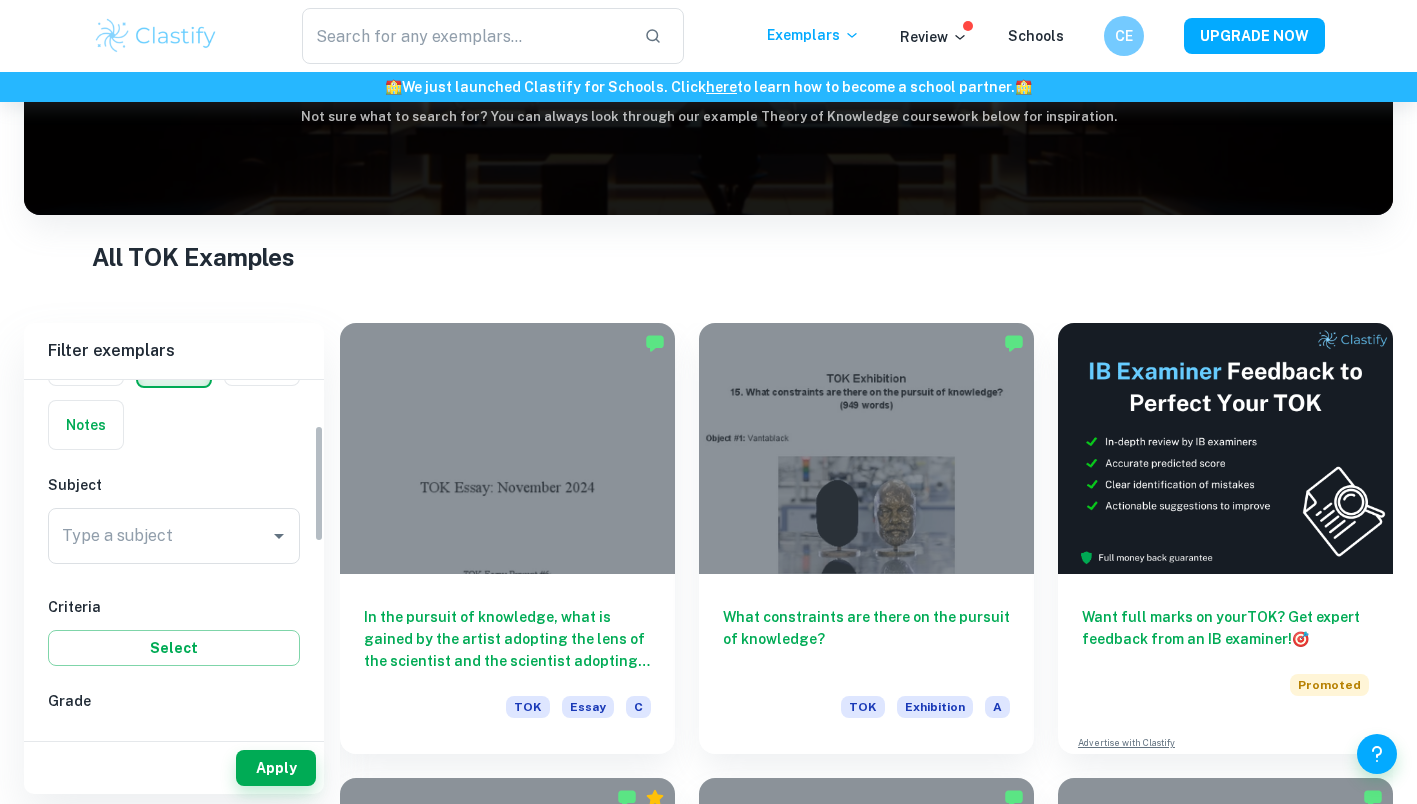 scroll, scrollTop: 134, scrollLeft: 0, axis: vertical 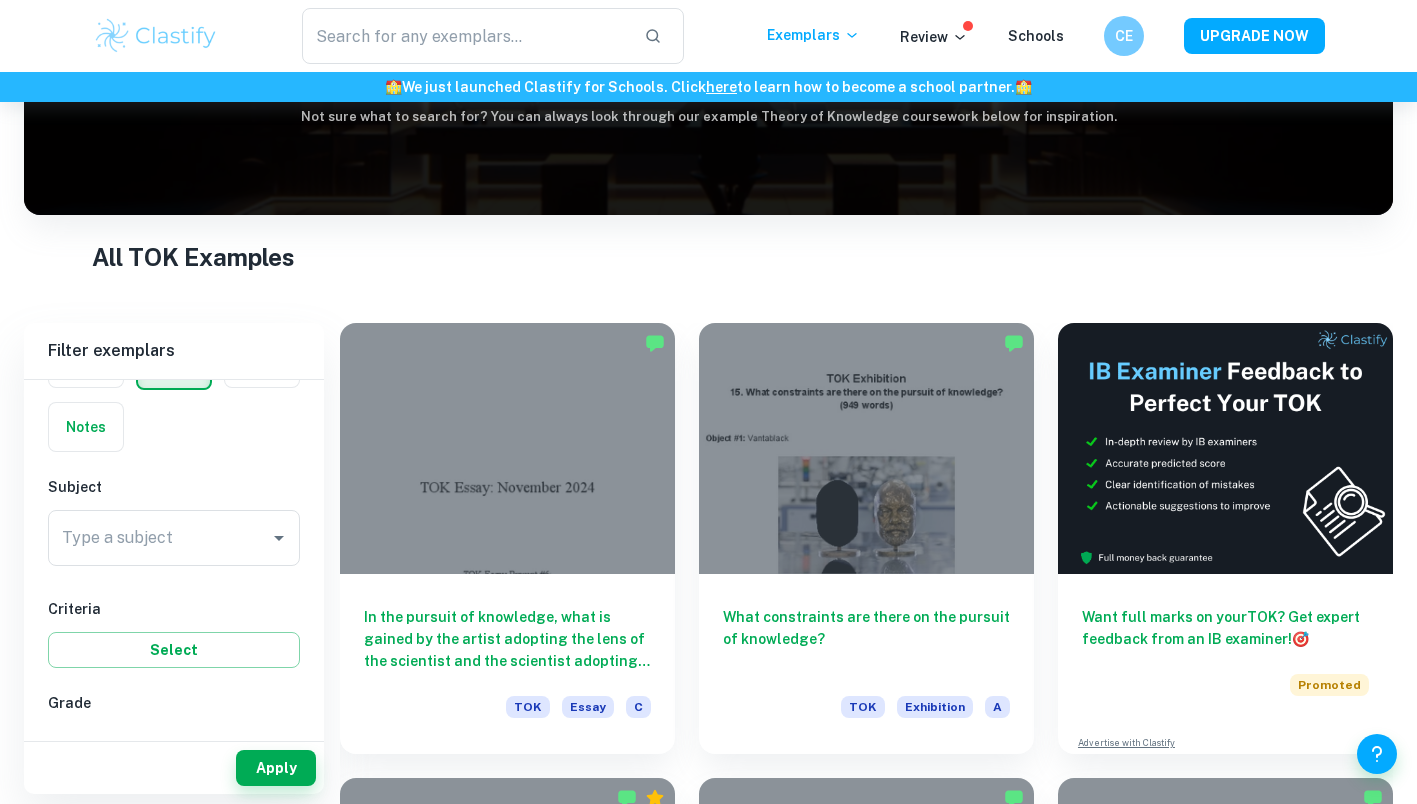 click 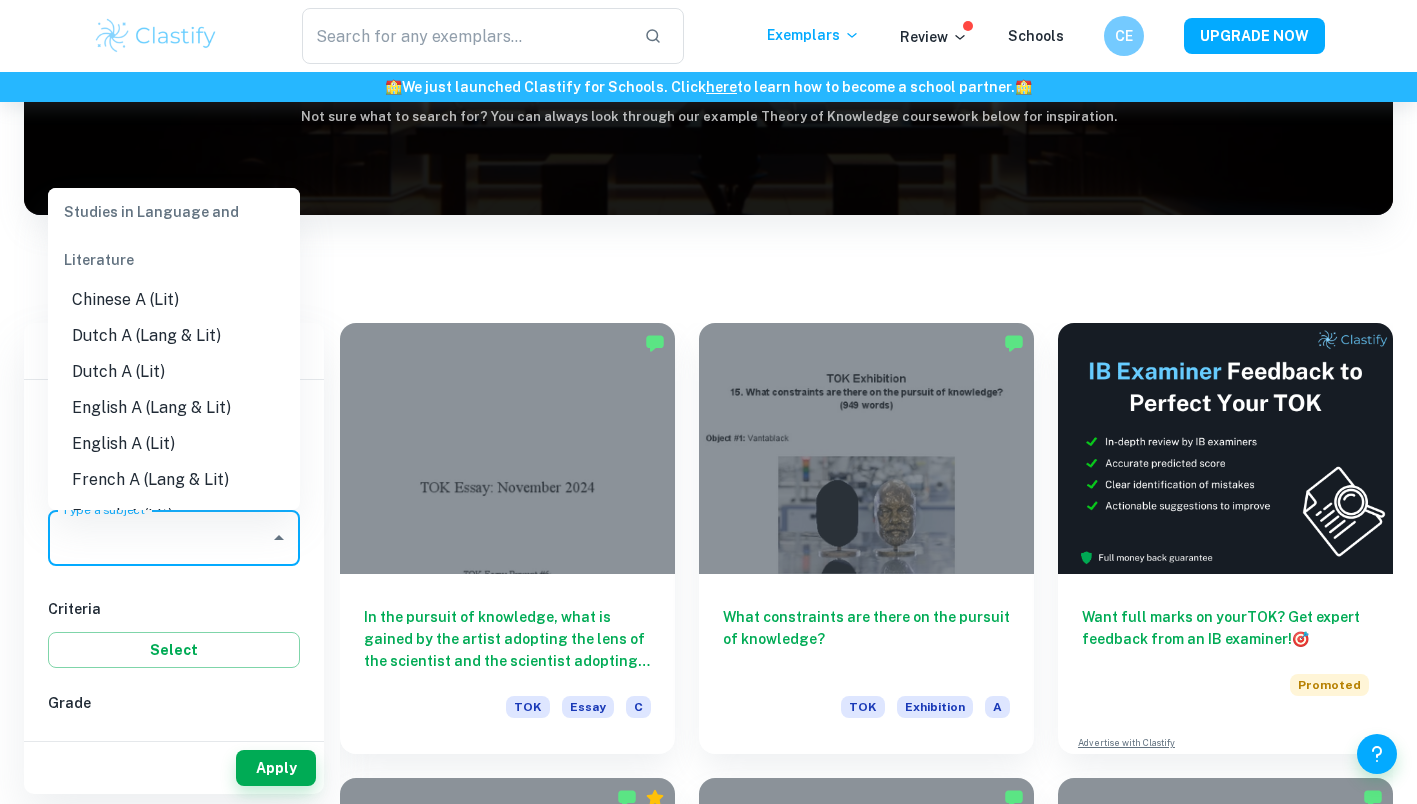 scroll, scrollTop: 0, scrollLeft: 0, axis: both 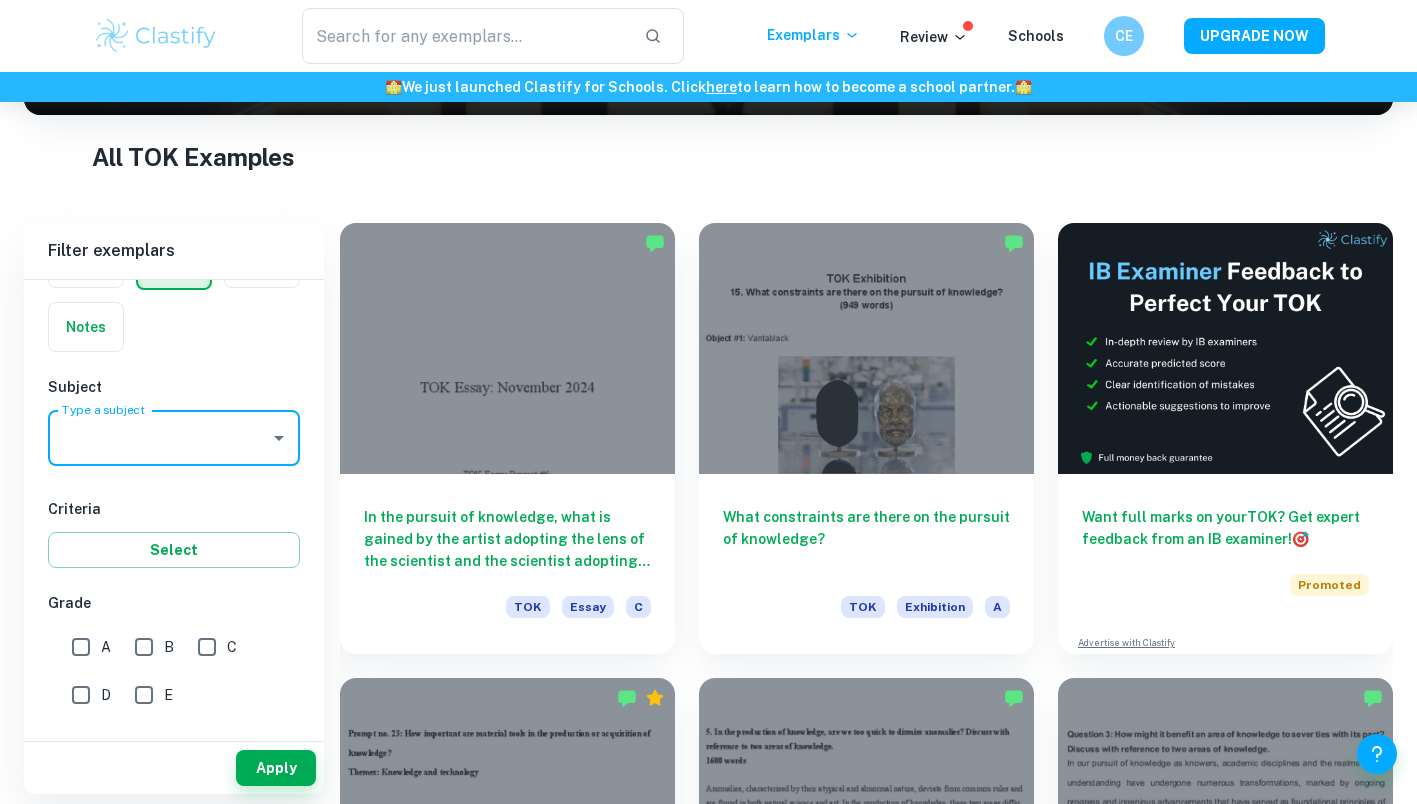 click on "Type a subject" at bounding box center [159, 438] 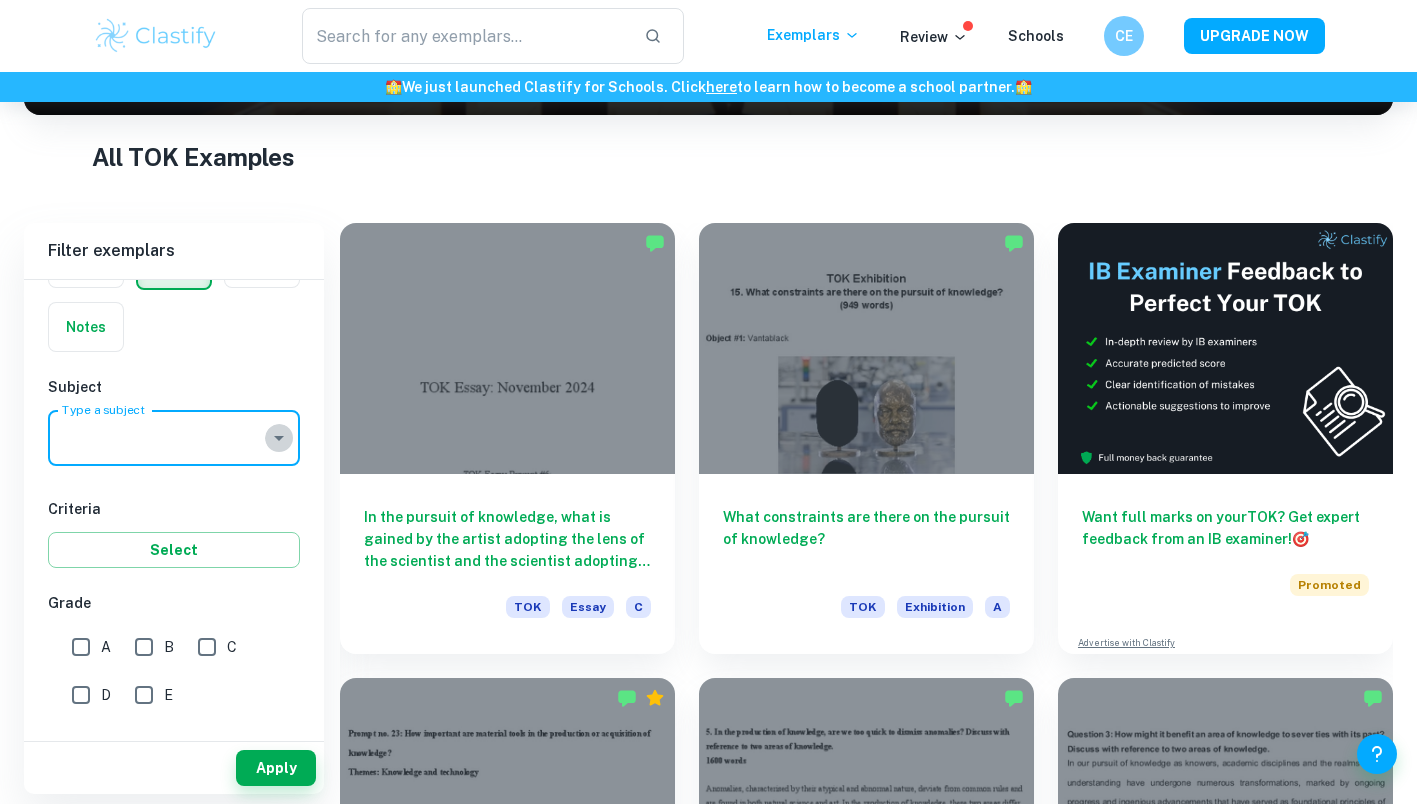 click 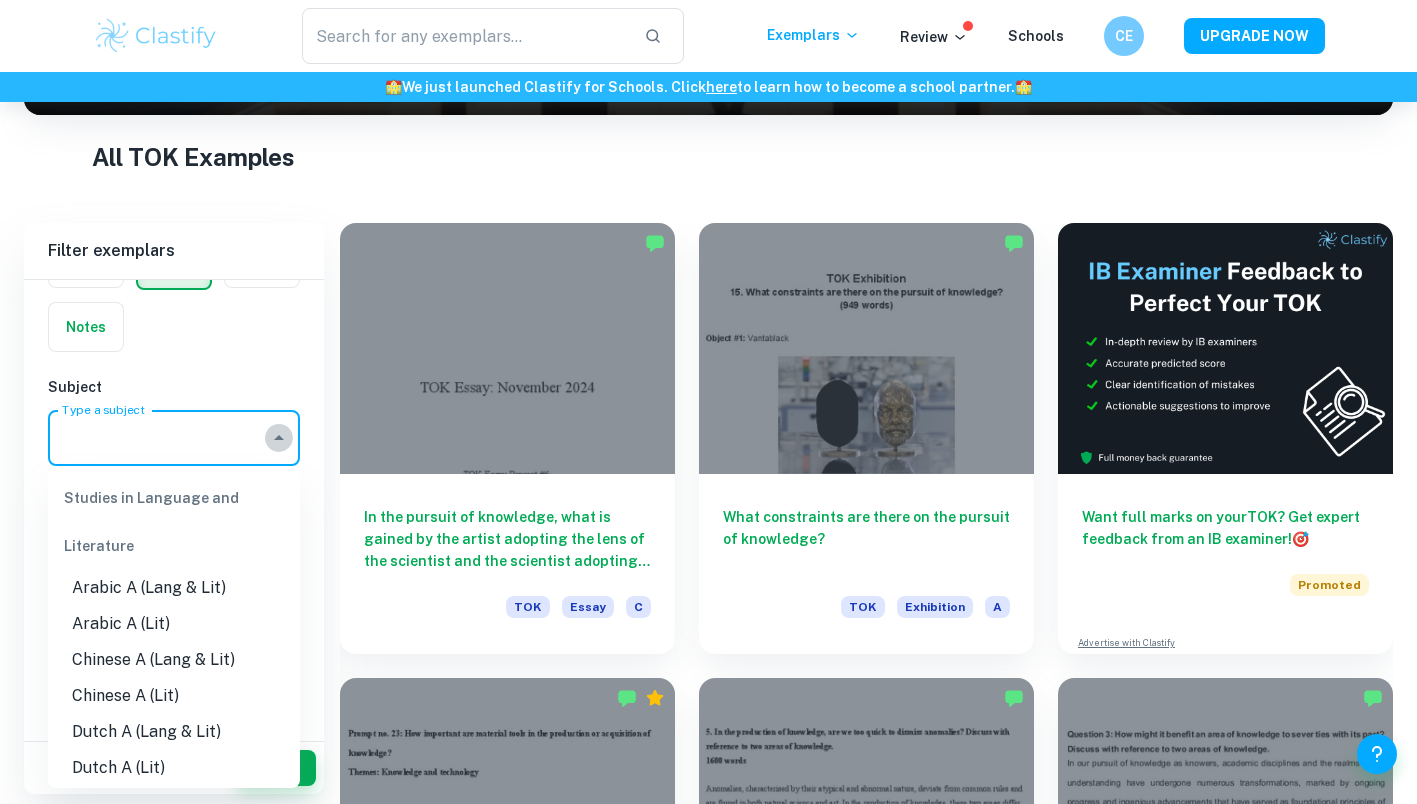 click 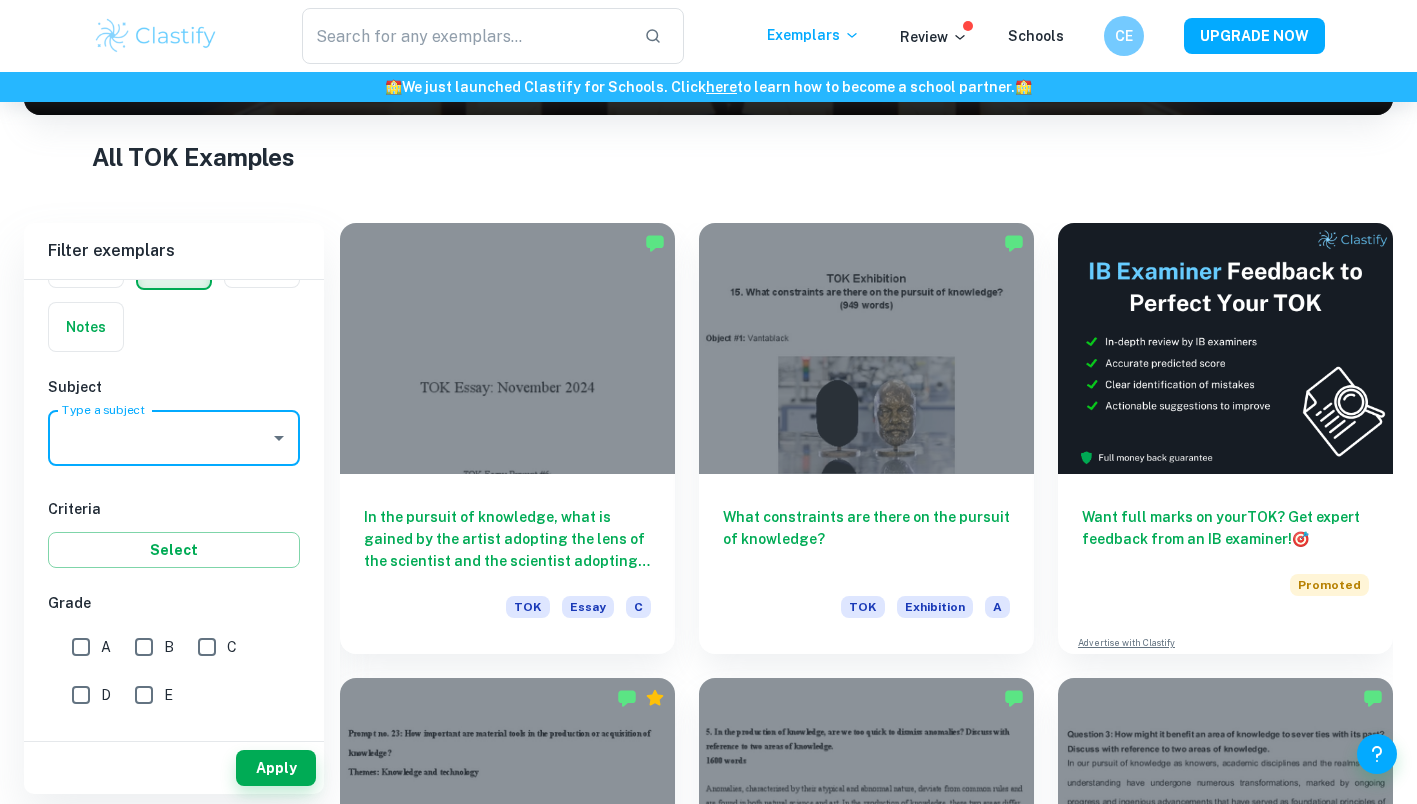 click 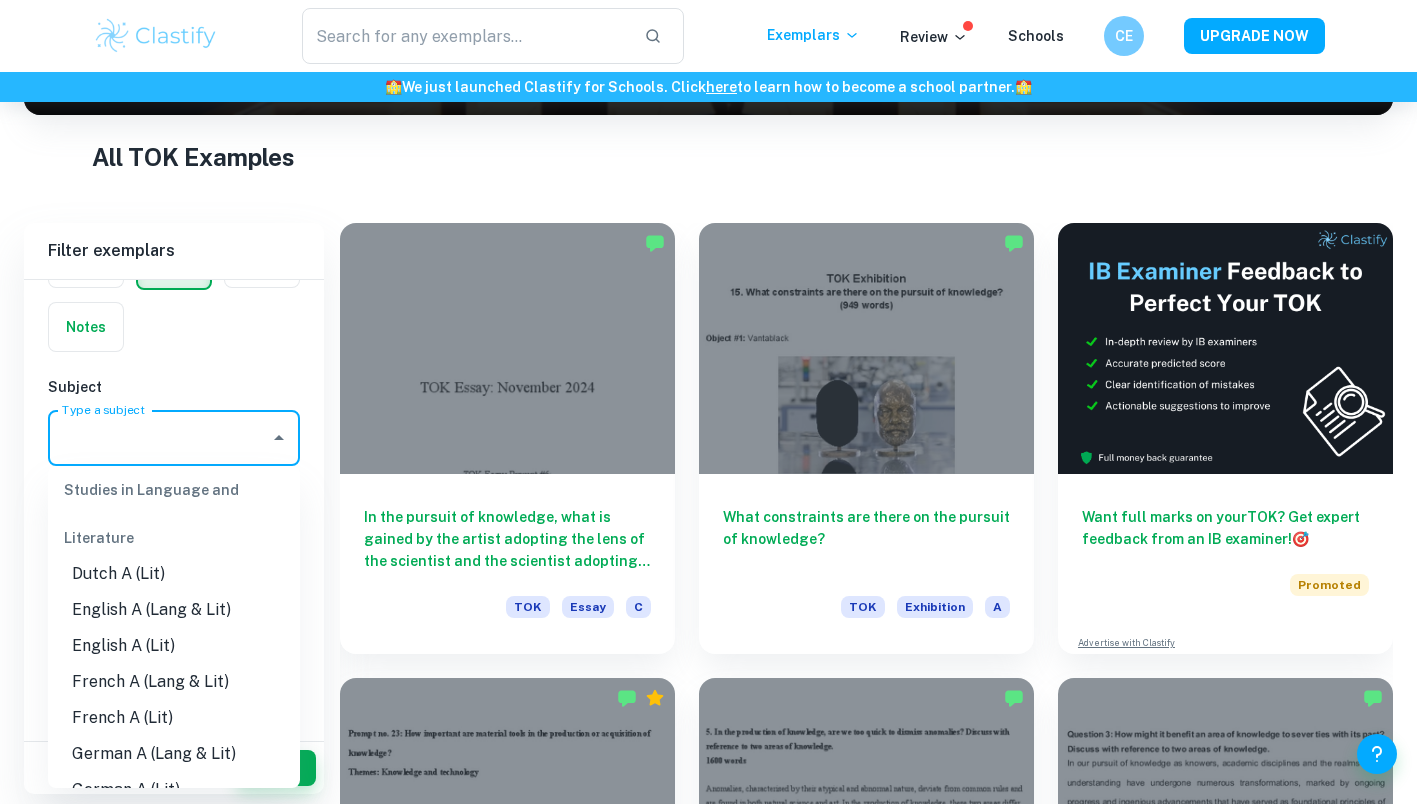 scroll, scrollTop: 188, scrollLeft: 0, axis: vertical 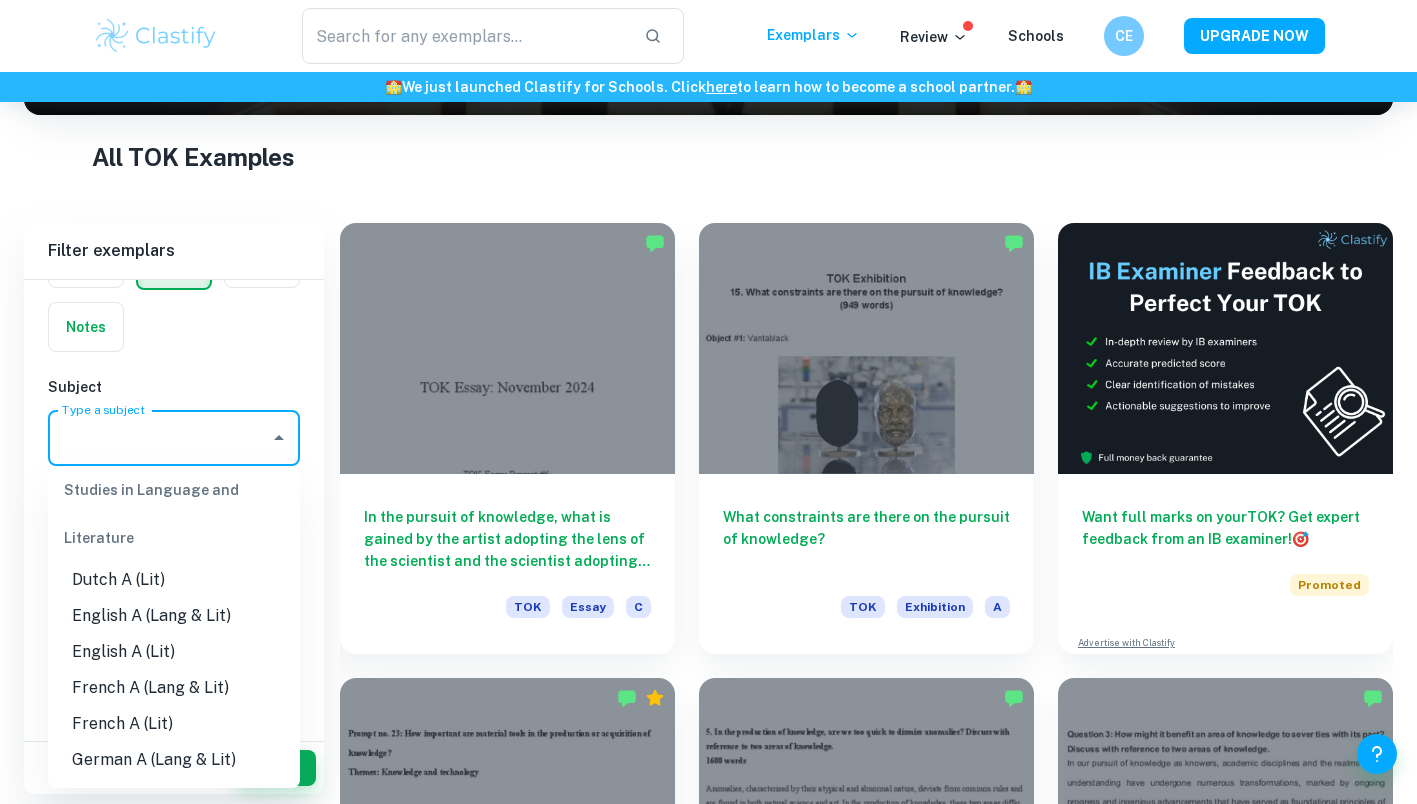 click on "English A (Lang & Lit)" at bounding box center (174, 616) 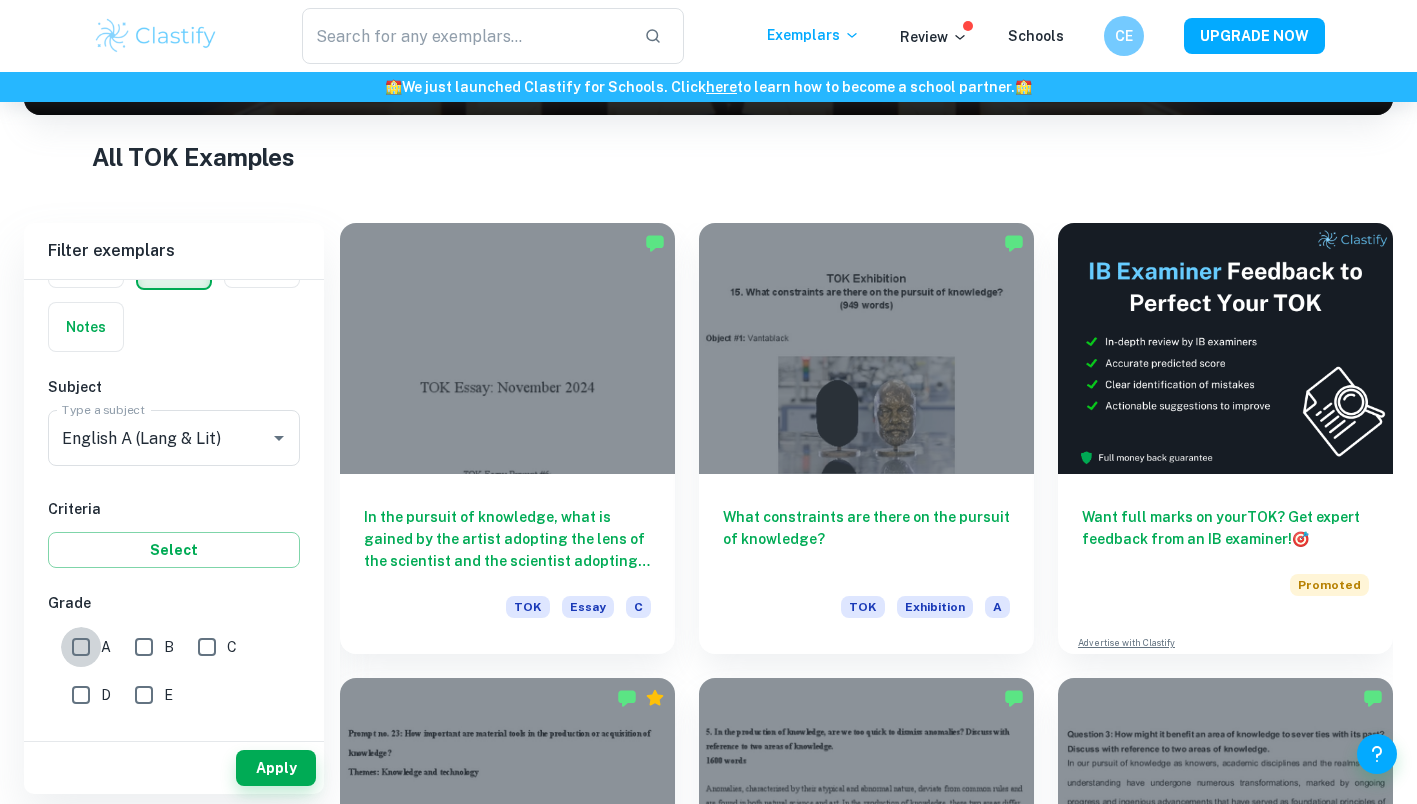 click on "A" at bounding box center (81, 647) 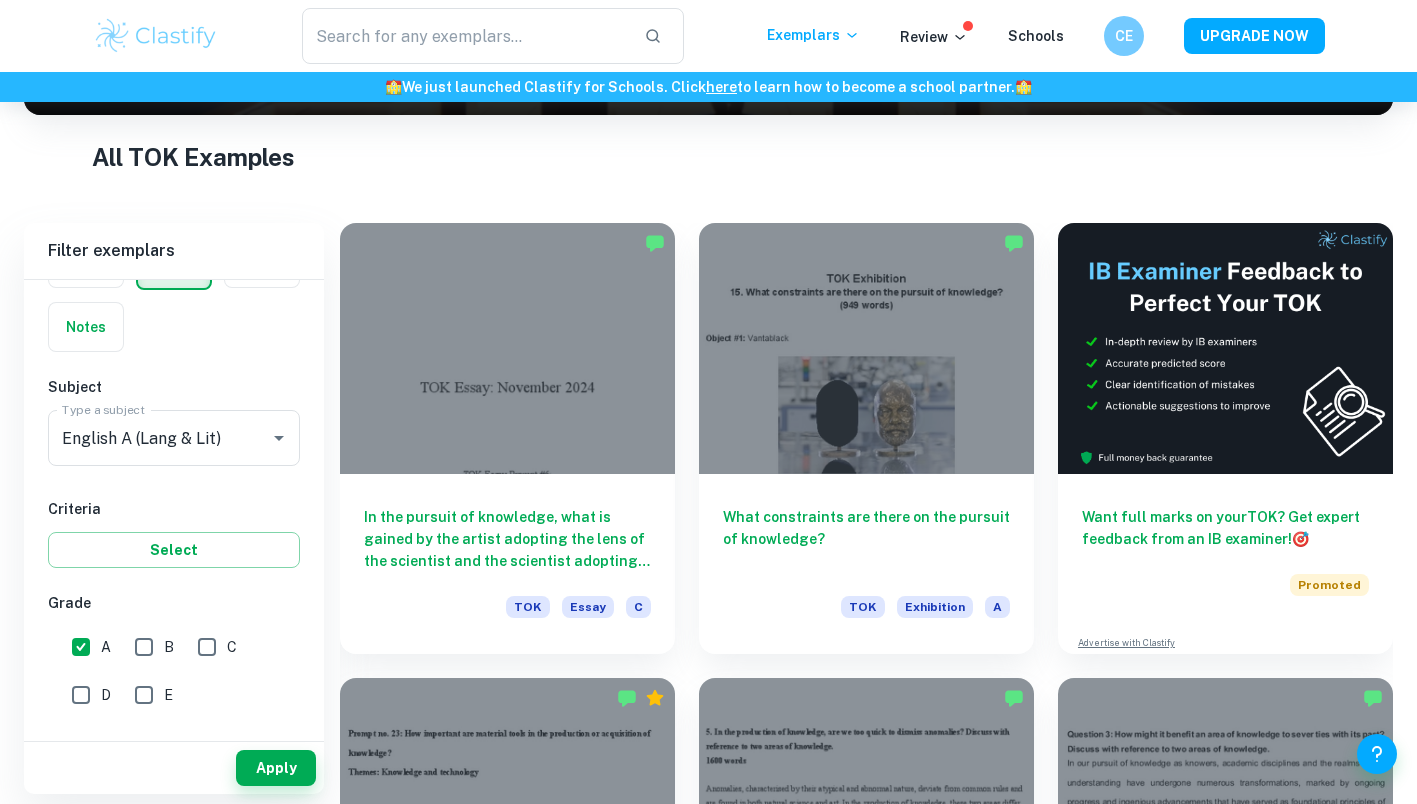 click on "Apply" at bounding box center [276, 768] 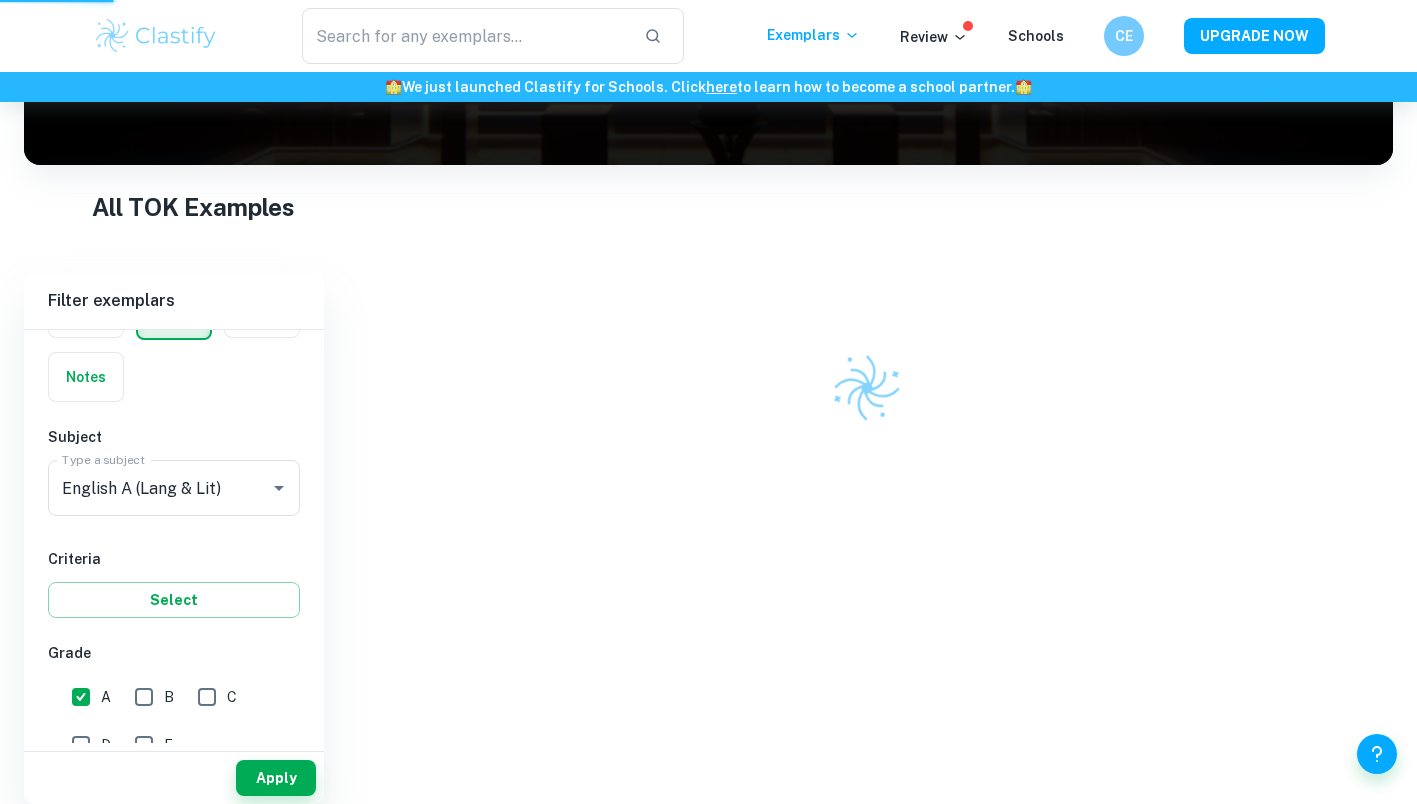 scroll, scrollTop: 273, scrollLeft: 0, axis: vertical 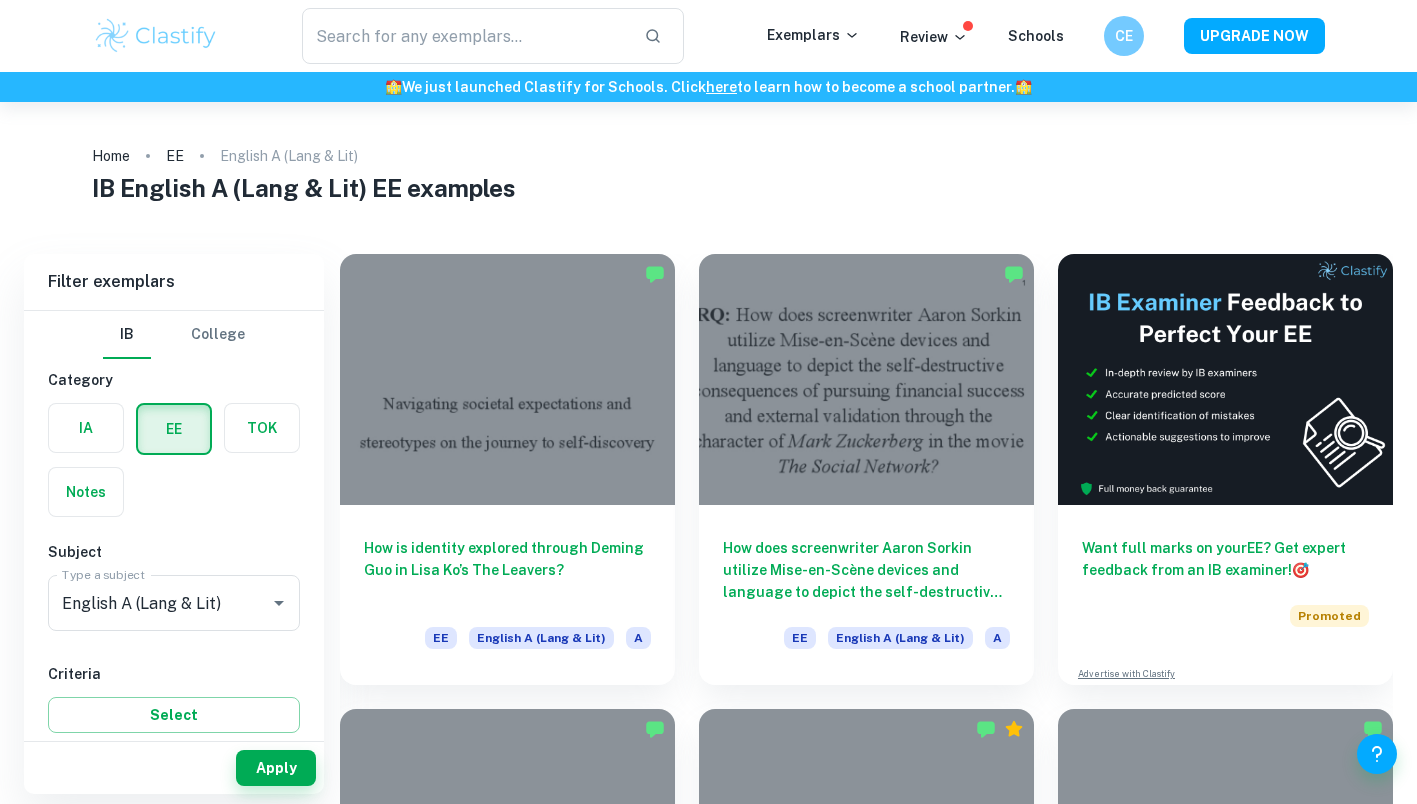 click on "How does screenwriter Aaron Sorkin utilize Mise-en-Scène devices and language to depict the self-destructive consequences of pursuing financial success and external validation through the character of Mark Zuckerberg in the movie The Social Network?" at bounding box center [866, 570] 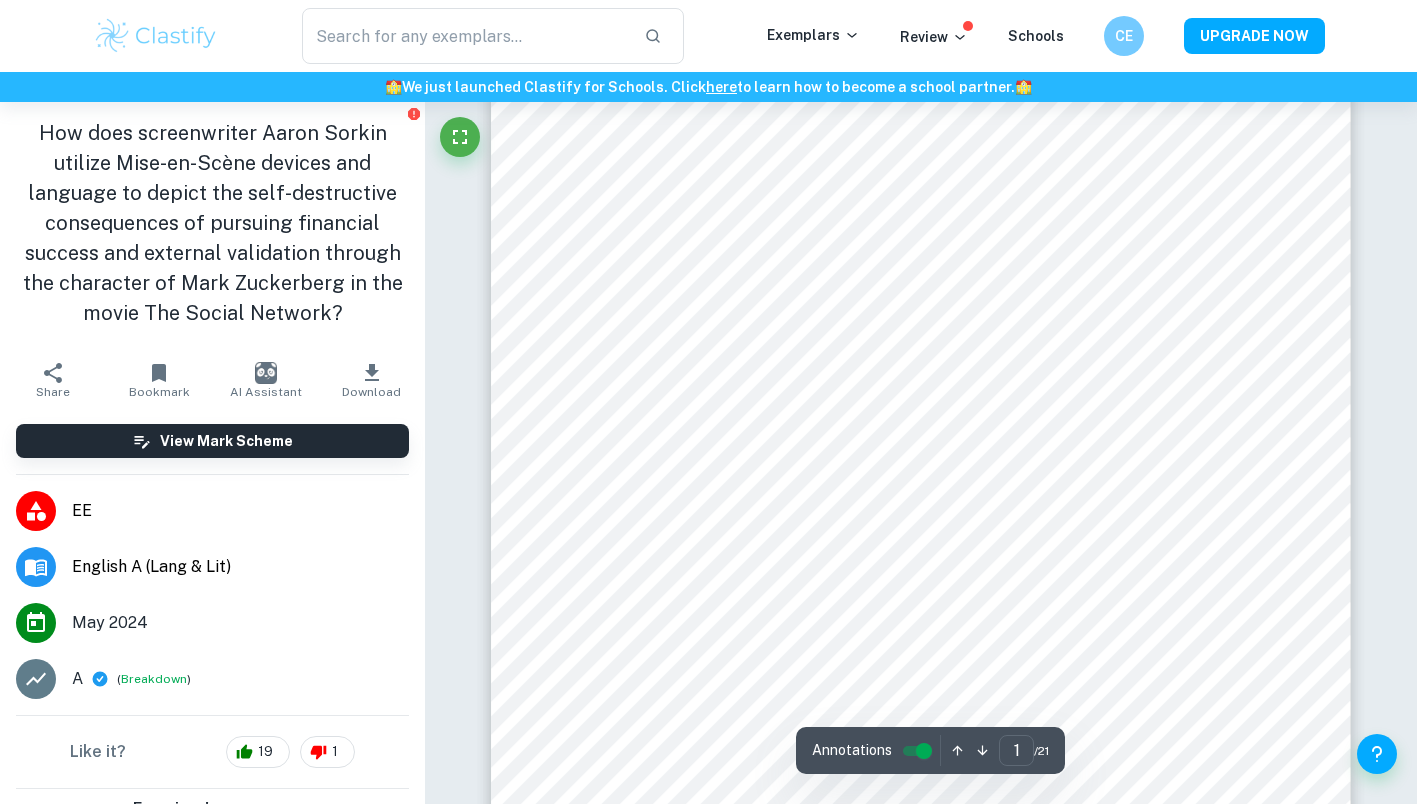 scroll, scrollTop: 265, scrollLeft: 0, axis: vertical 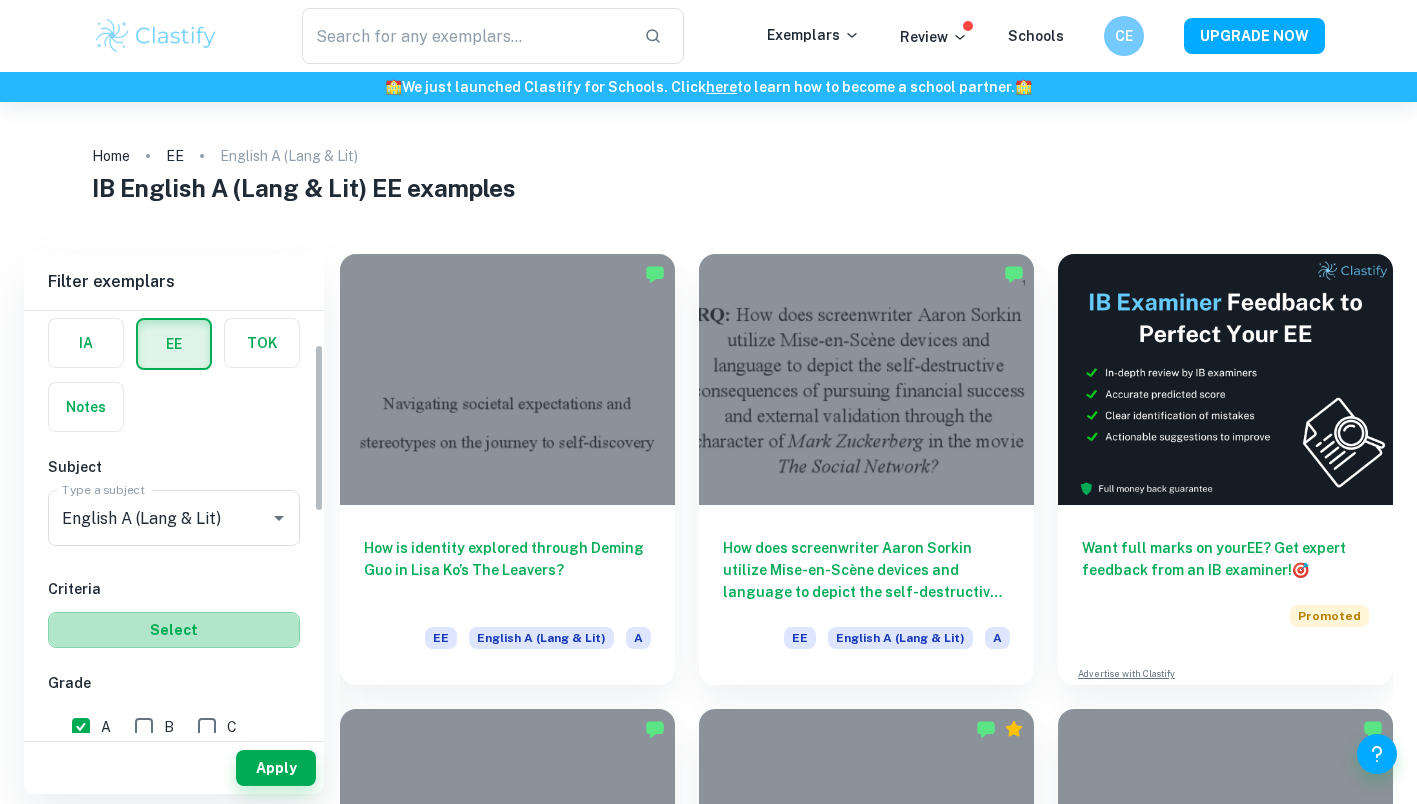 click on "Select" at bounding box center (174, 630) 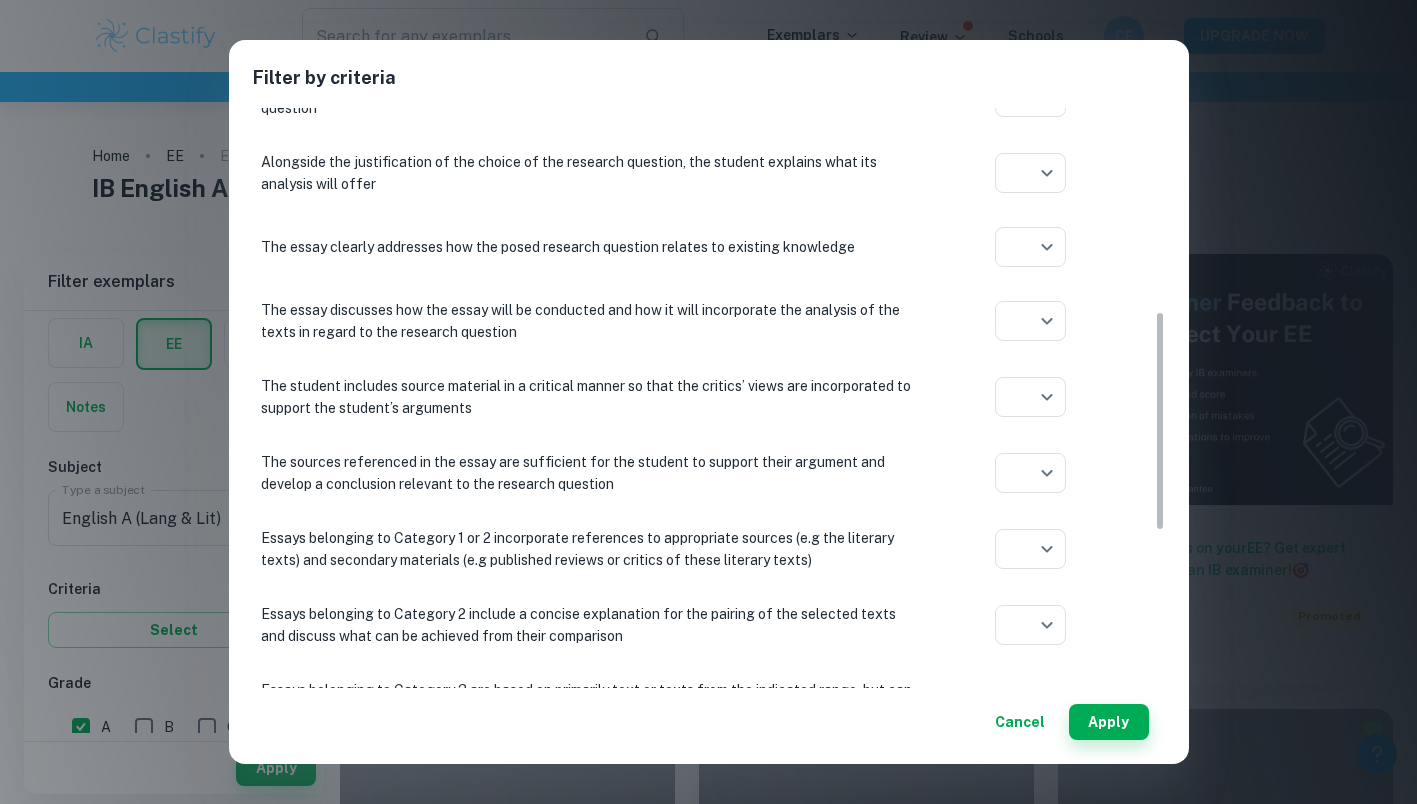 scroll, scrollTop: 534, scrollLeft: 0, axis: vertical 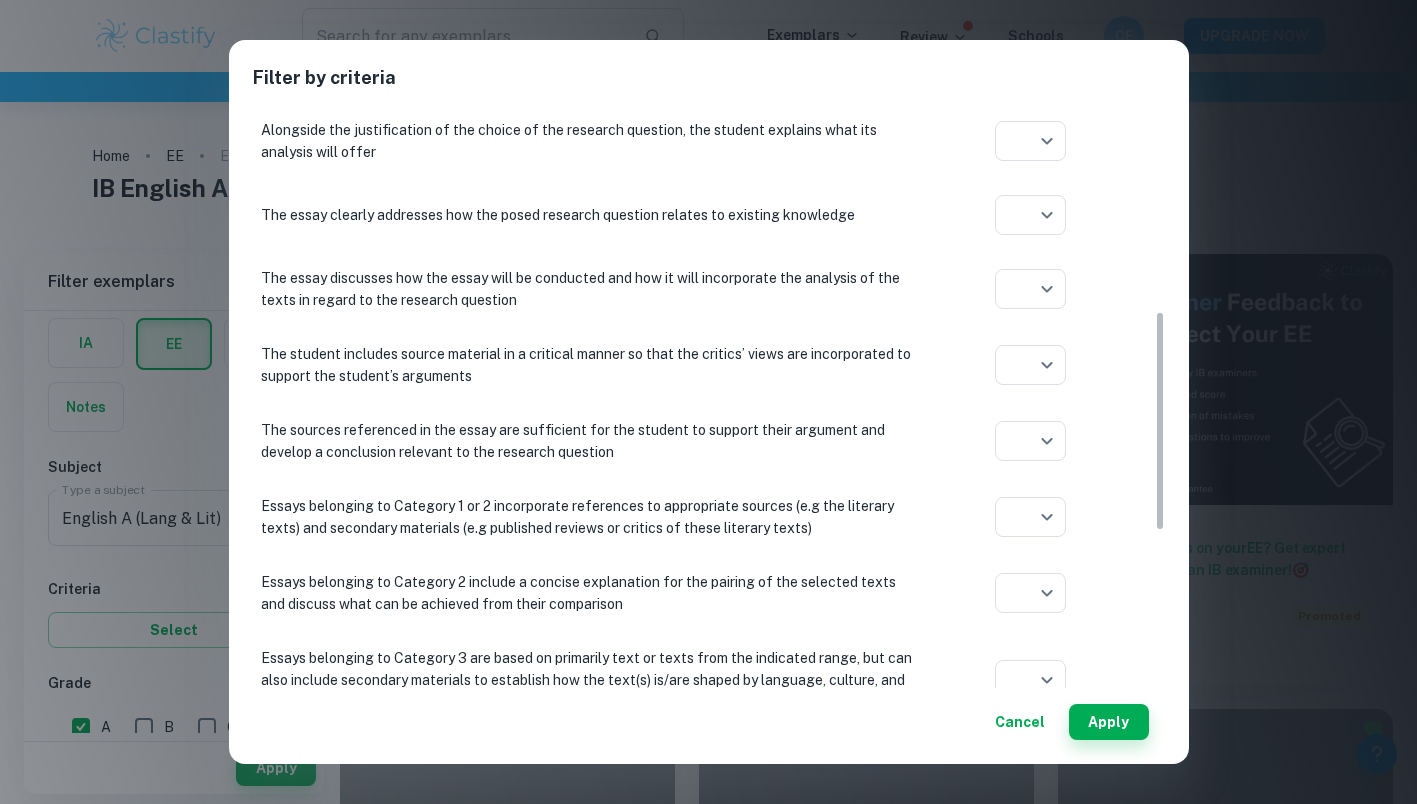 click on "We value your privacy We use cookies to enhance your browsing experience, serve personalised ads or content, and analyse our traffic. By clicking "Accept All", you consent to our use of cookies.   Cookie Policy Customise   Reject All   Accept All   Customise Consent Preferences   We use cookies to help you navigate efficiently and perform certain functions. You will find detailed information about all cookies under each consent category below. The cookies that are categorised as "Necessary" are stored on your browser as they are essential for enabling the basic functionalities of the site. ...  Show more For more information on how Google's third-party cookies operate and handle your data, see:   Google Privacy Policy Necessary Always Active Necessary cookies are required to enable the basic features of this site, such as providing secure log-in or adjusting your consent preferences. These cookies do not store any personally identifiable data. Functional Analytics Performance Advertisement Uncategorised" at bounding box center (708, 504) 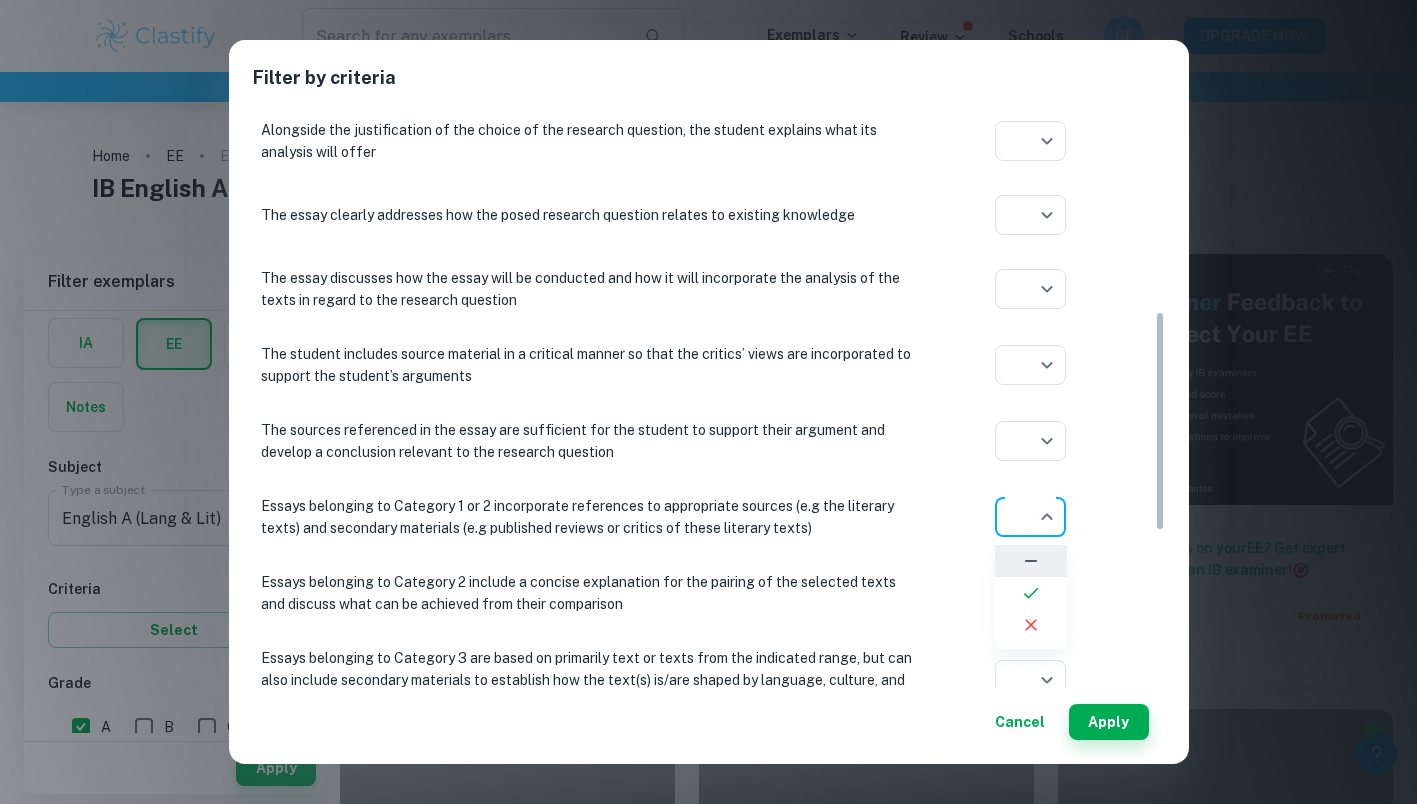 click 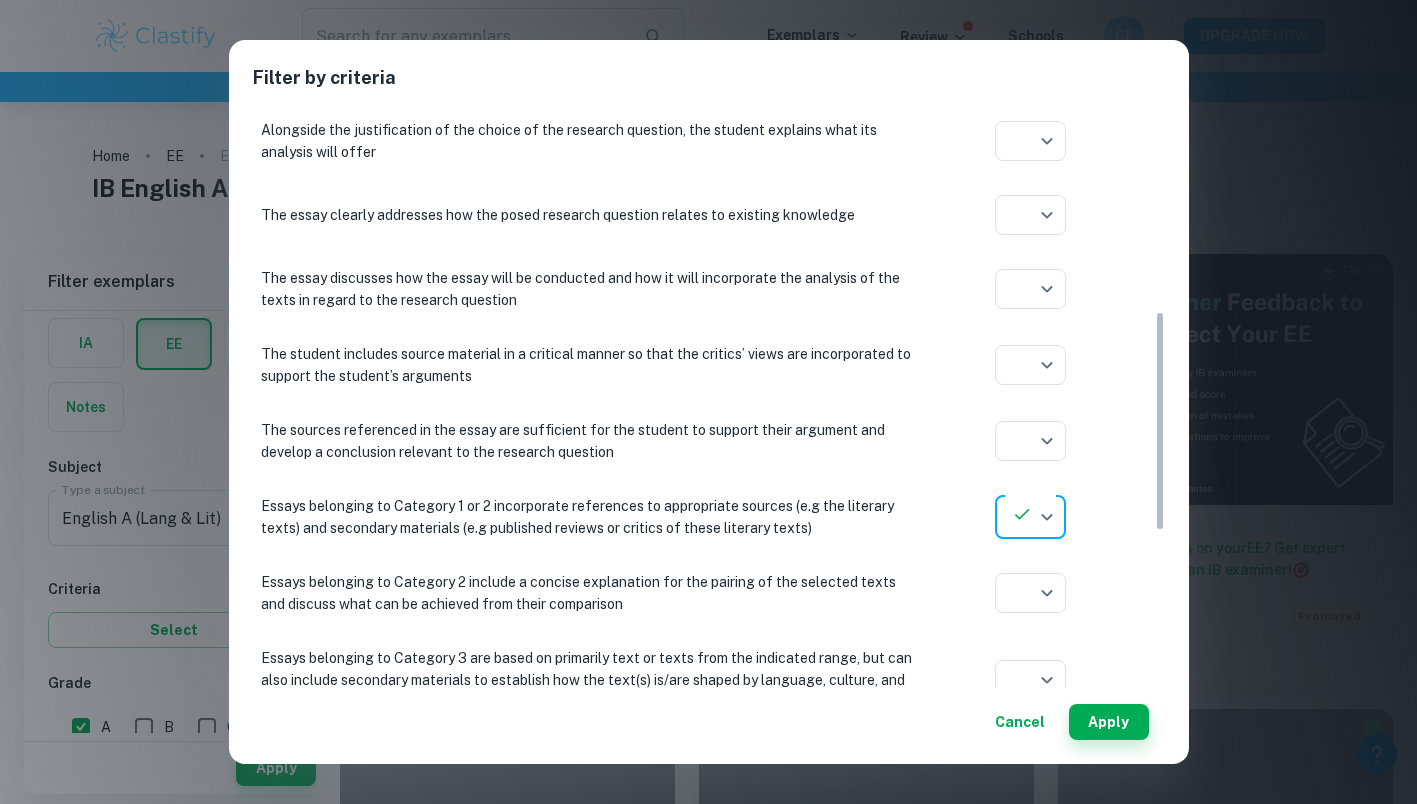 click on "We value your privacy We use cookies to enhance your browsing experience, serve personalised ads or content, and analyse our traffic. By clicking "Accept All", you consent to our use of cookies.   Cookie Policy Customise   Reject All   Accept All   Customise Consent Preferences   We use cookies to help you navigate efficiently and perform certain functions. You will find detailed information about all cookies under each consent category below. The cookies that are categorised as "Necessary" are stored on your browser as they are essential for enabling the basic functionalities of the site. ...  Show more For more information on how Google's third-party cookies operate and handle your data, see:   Google Privacy Policy Necessary Always Active Necessary cookies are required to enable the basic features of this site, such as providing secure log-in or adjusting your consent preferences. These cookies do not store any personally identifiable data. Functional Analytics Performance Advertisement Uncategorised" at bounding box center [708, 504] 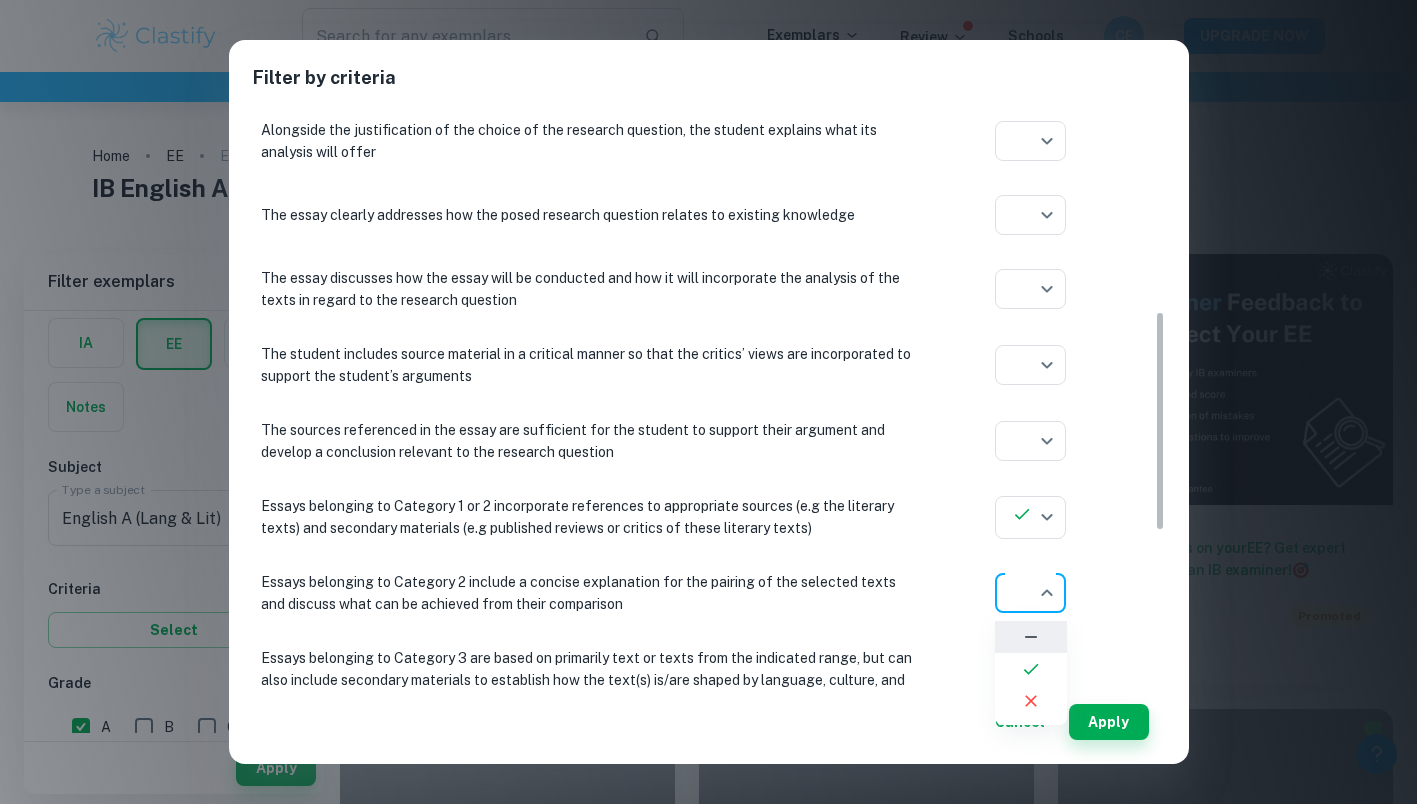 click at bounding box center [1031, 637] 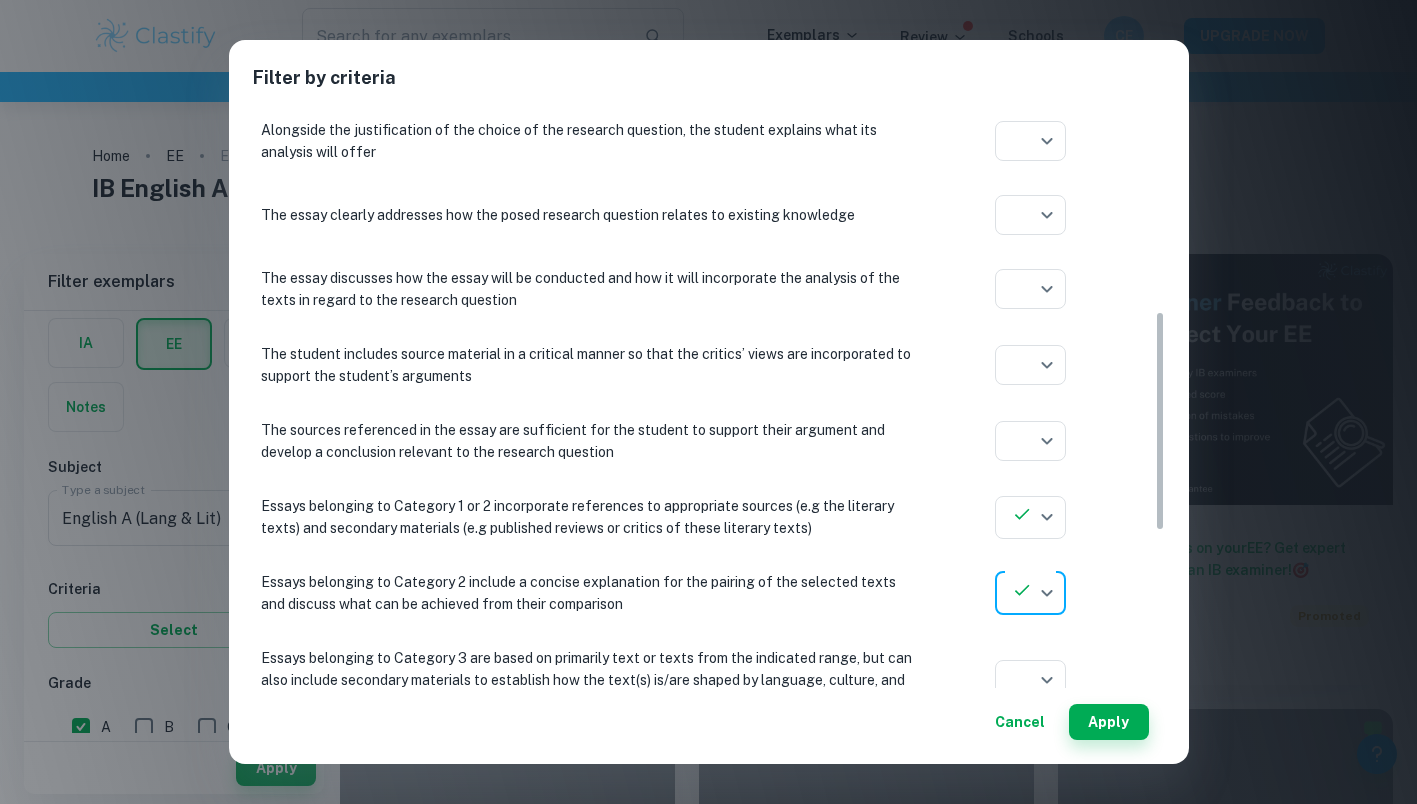 click on "We value your privacy We use cookies to enhance your browsing experience, serve personalised ads or content, and analyse our traffic. By clicking "Accept All", you consent to our use of cookies.   Cookie Policy Customise   Reject All   Accept All   Customise Consent Preferences   We use cookies to help you navigate efficiently and perform certain functions. You will find detailed information about all cookies under each consent category below. The cookies that are categorised as "Necessary" are stored on your browser as they are essential for enabling the basic functionalities of the site. ...  Show more For more information on how Google's third-party cookies operate and handle your data, see:   Google Privacy Policy Necessary Always Active Necessary cookies are required to enable the basic features of this site, such as providing secure log-in or adjusting your consent preferences. These cookies do not store any personally identifiable data. Functional Analytics Performance Advertisement Uncategorised" at bounding box center [708, 504] 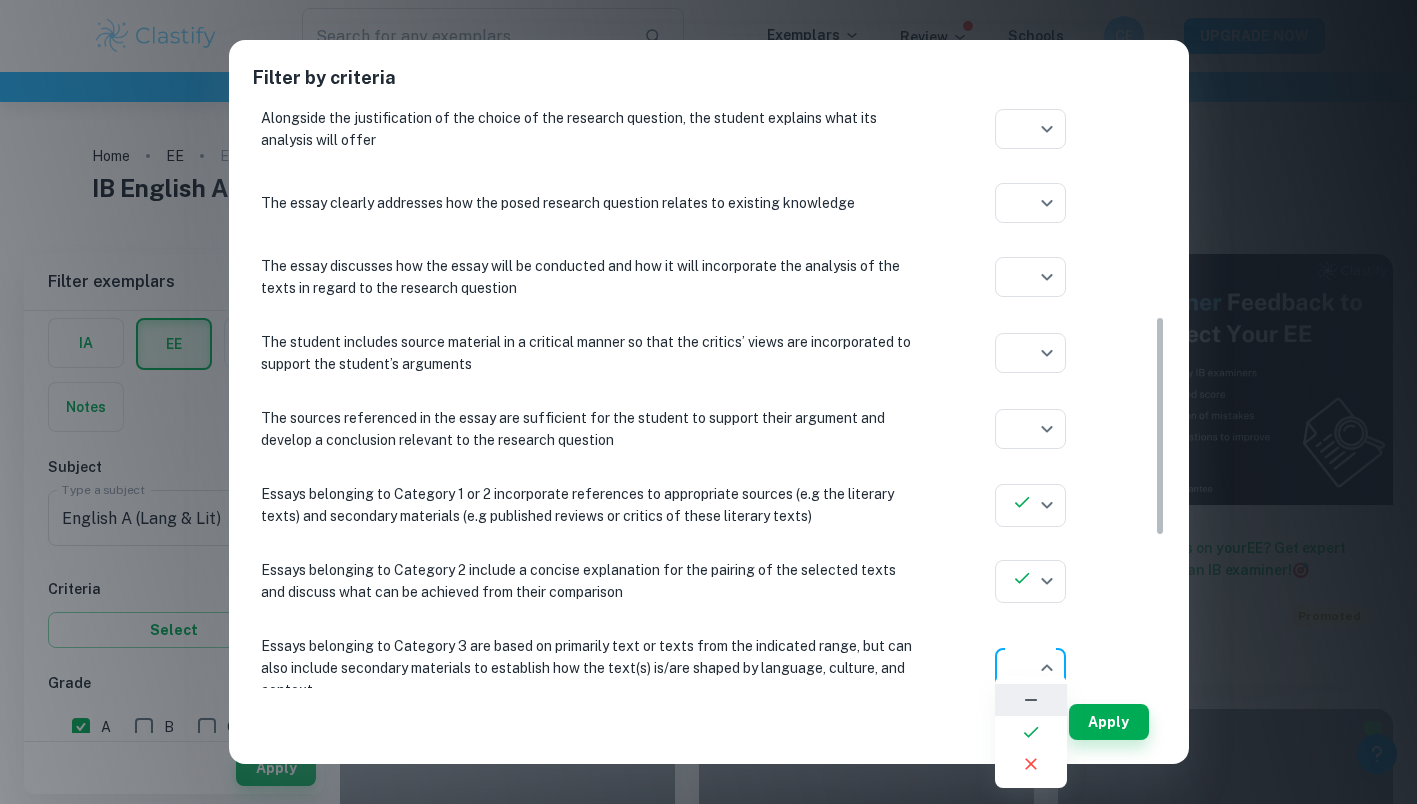 click at bounding box center (1031, 764) 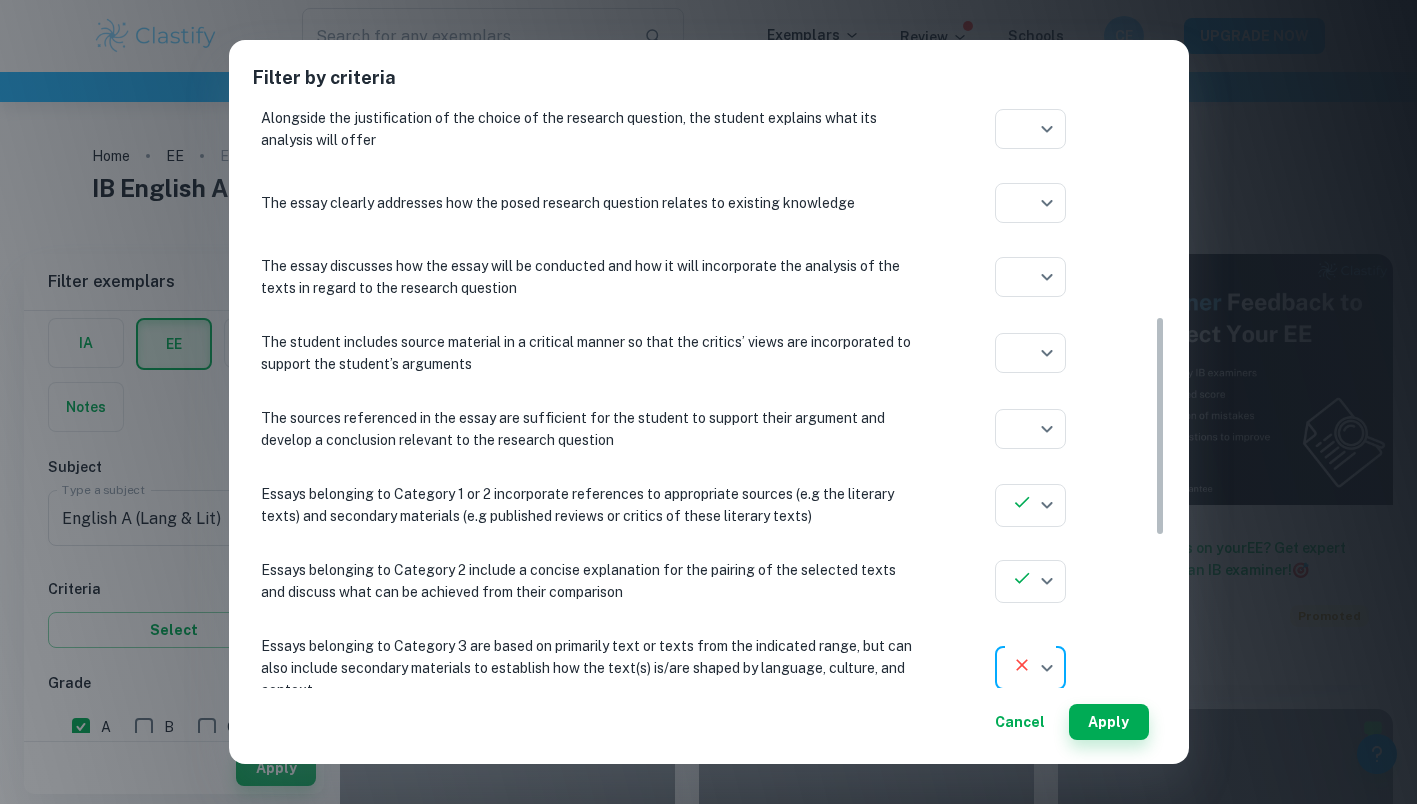 scroll, scrollTop: 548, scrollLeft: 0, axis: vertical 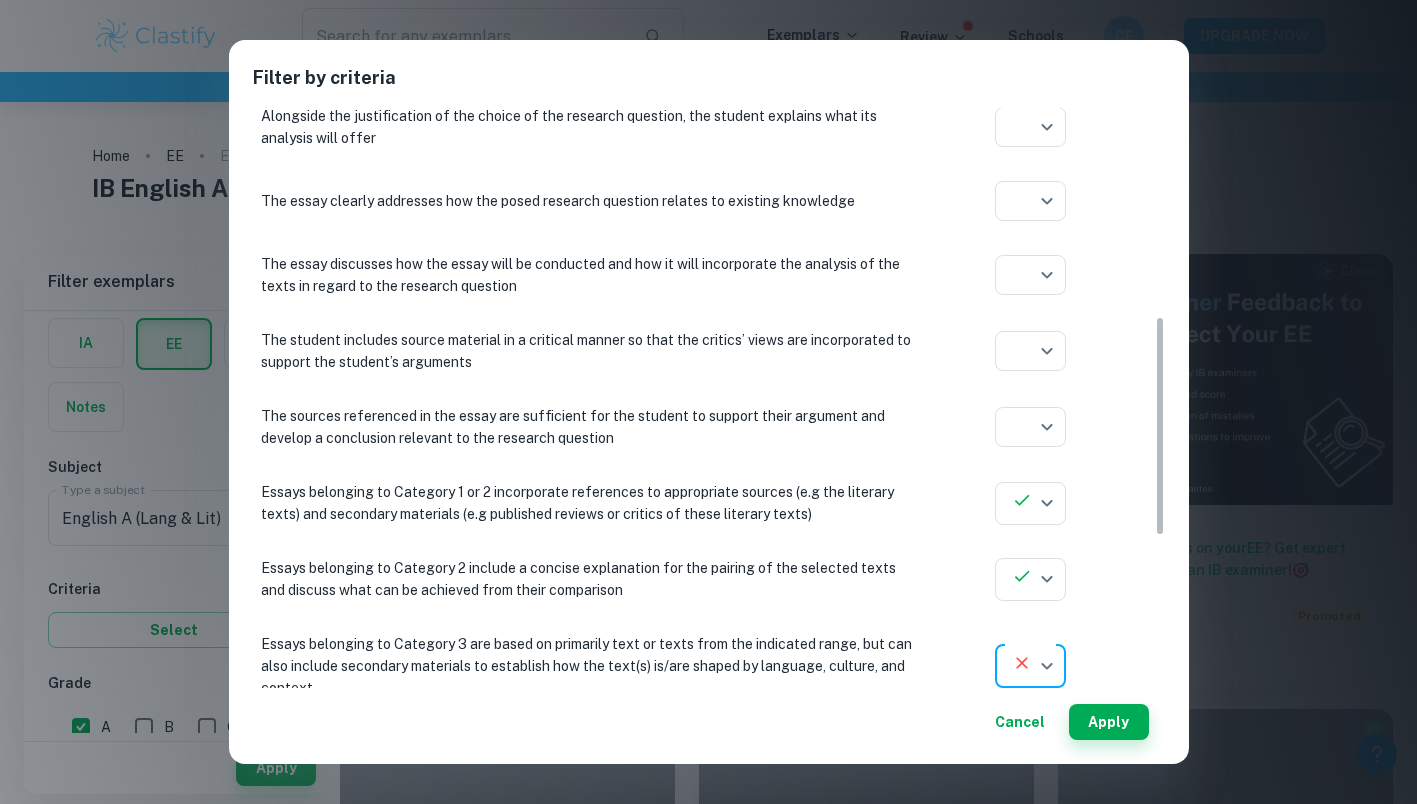 click on "Apply" at bounding box center (1109, 722) 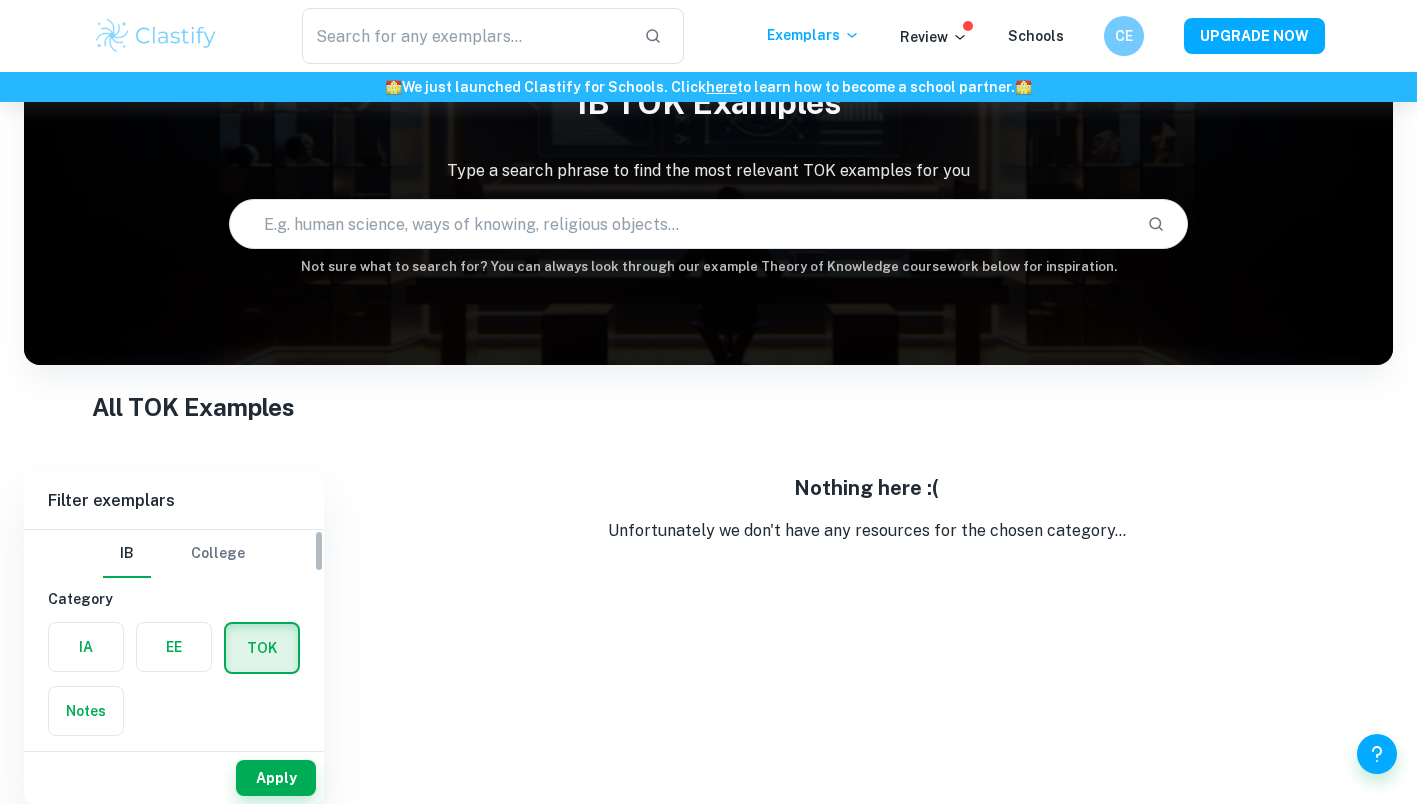 scroll, scrollTop: 102, scrollLeft: 0, axis: vertical 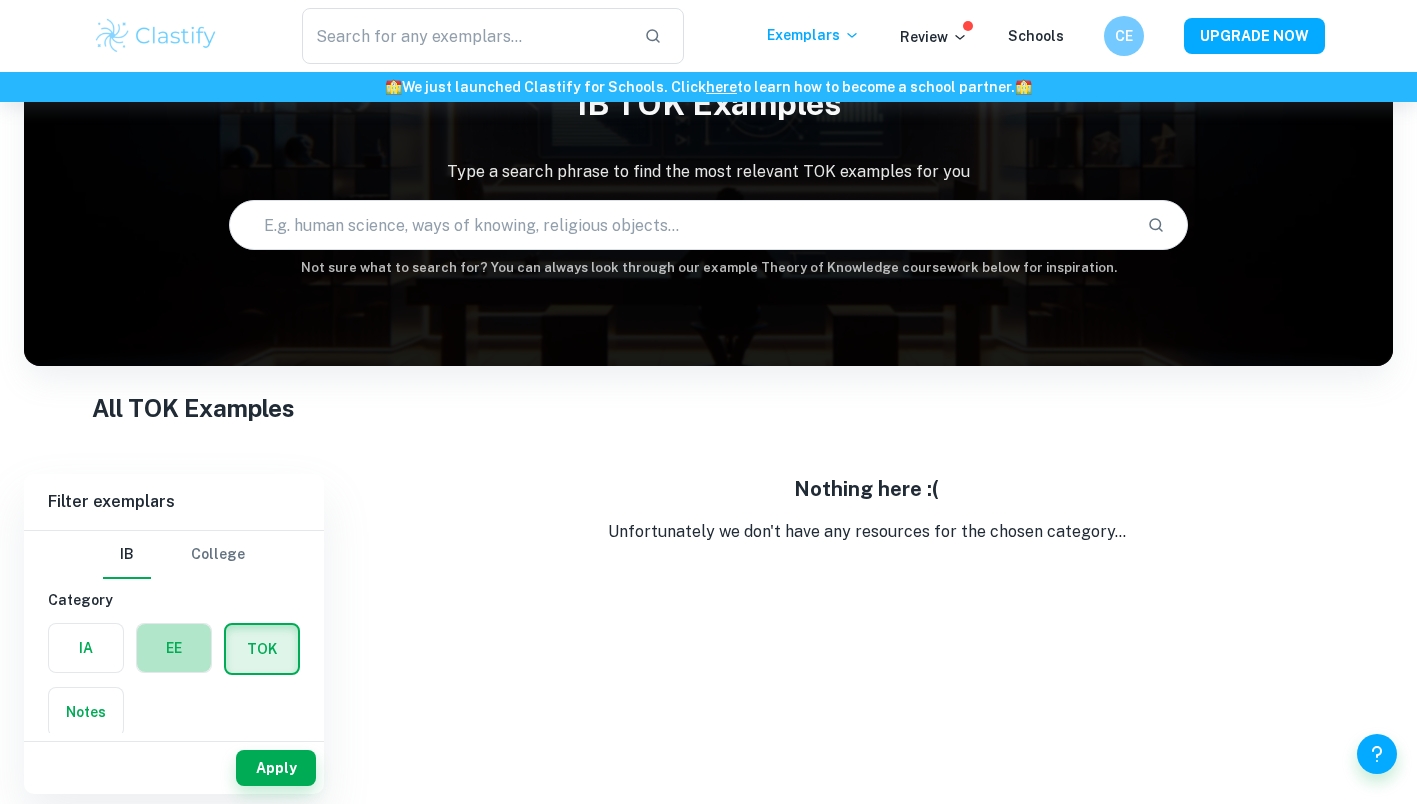 click at bounding box center [174, 648] 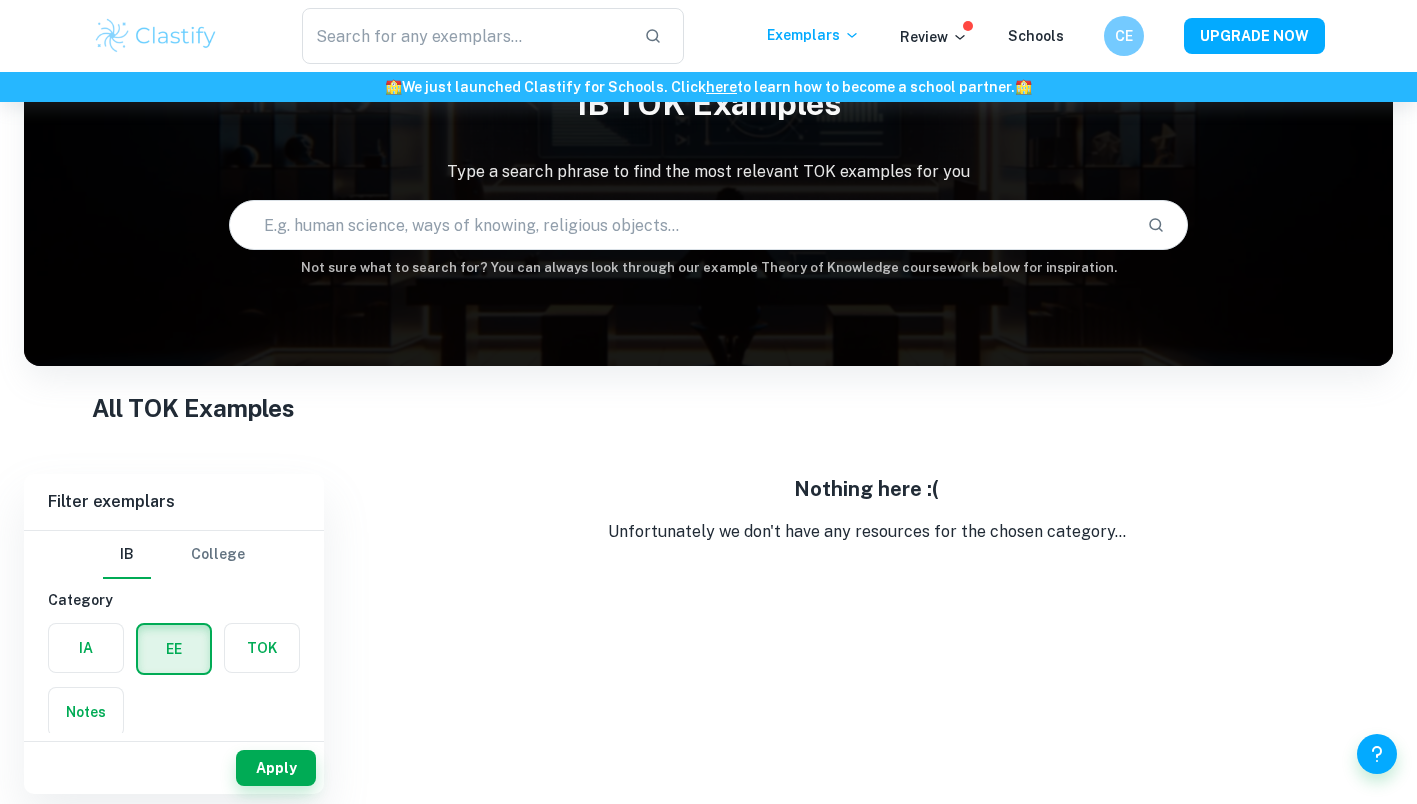 click on "Apply" at bounding box center (276, 768) 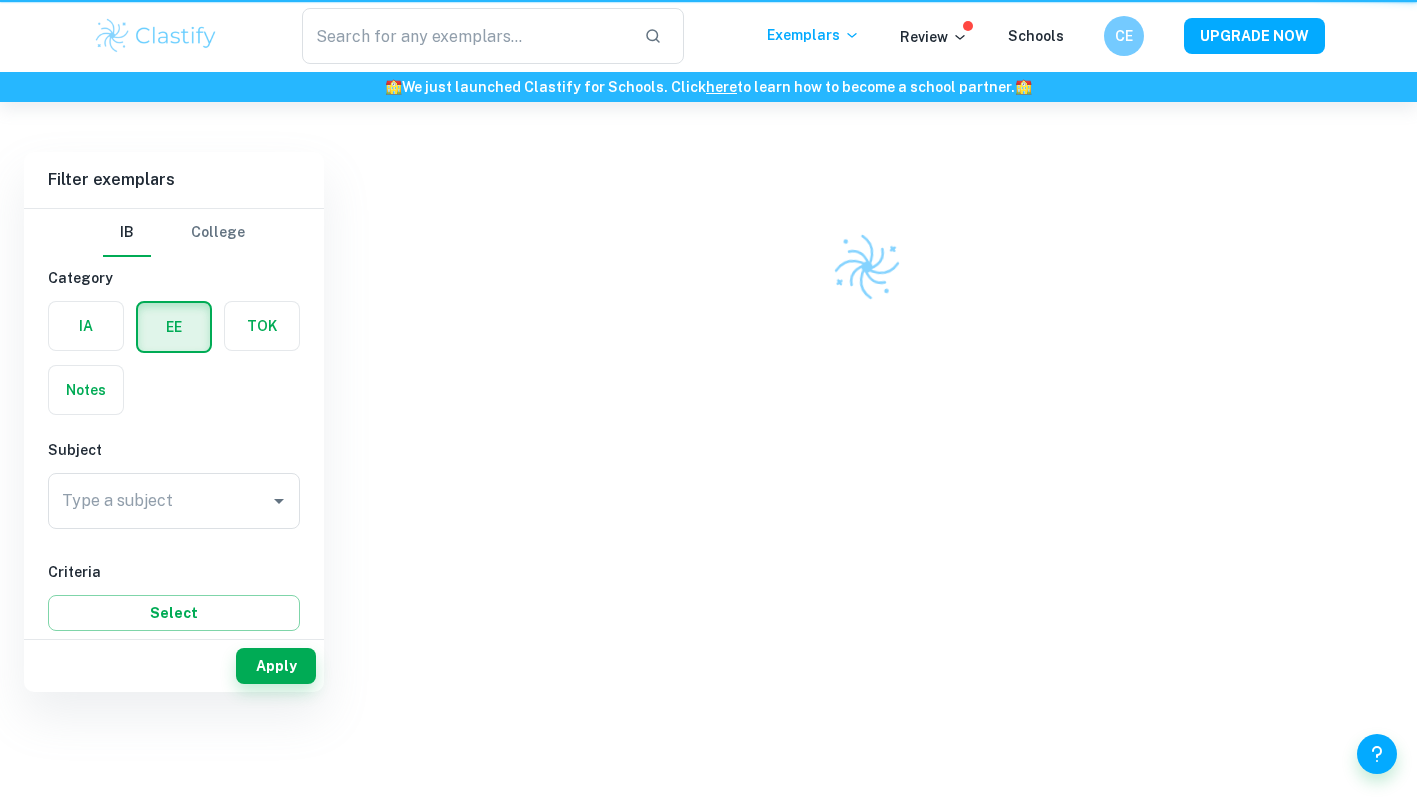 scroll, scrollTop: 0, scrollLeft: 0, axis: both 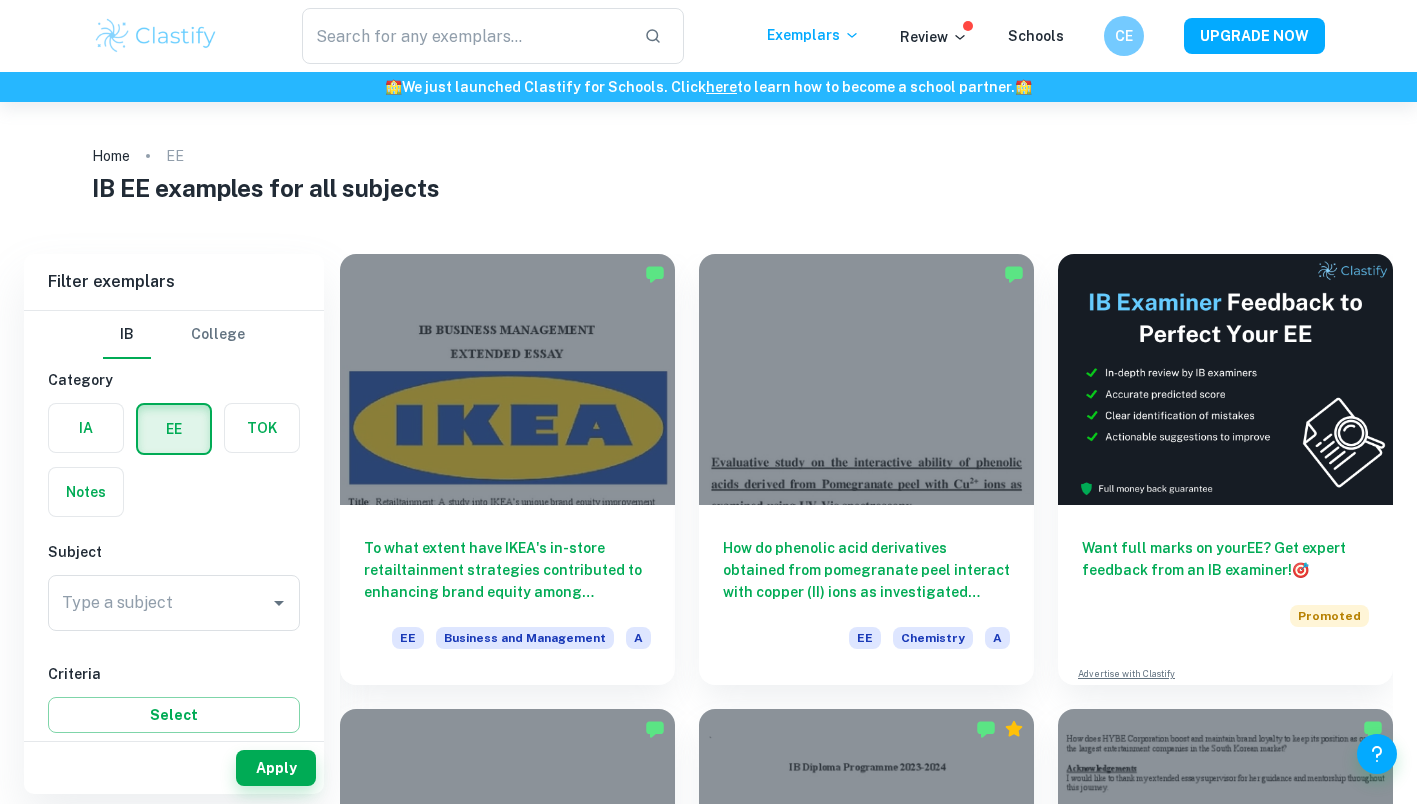 click on "Type a subject" at bounding box center [174, 603] 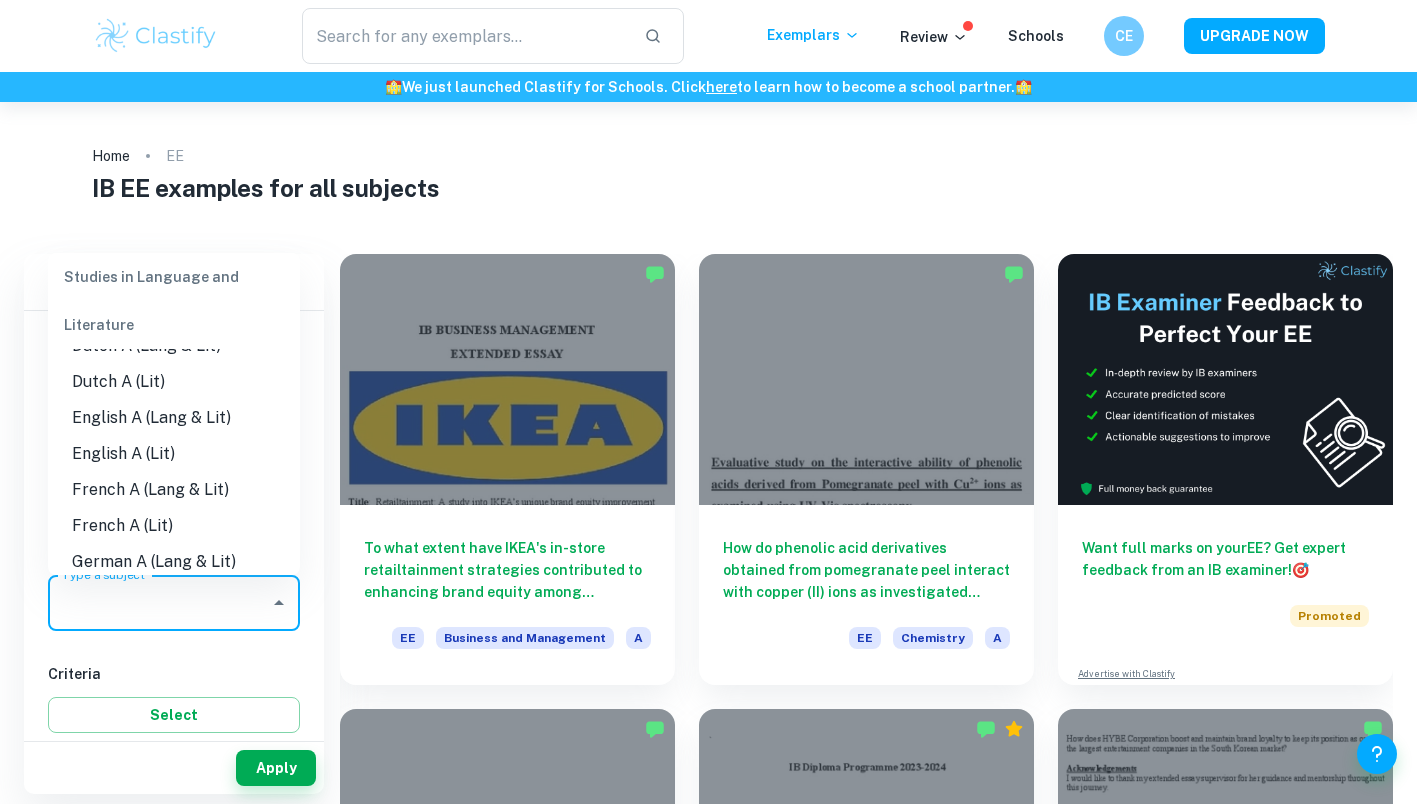 scroll, scrollTop: 169, scrollLeft: 0, axis: vertical 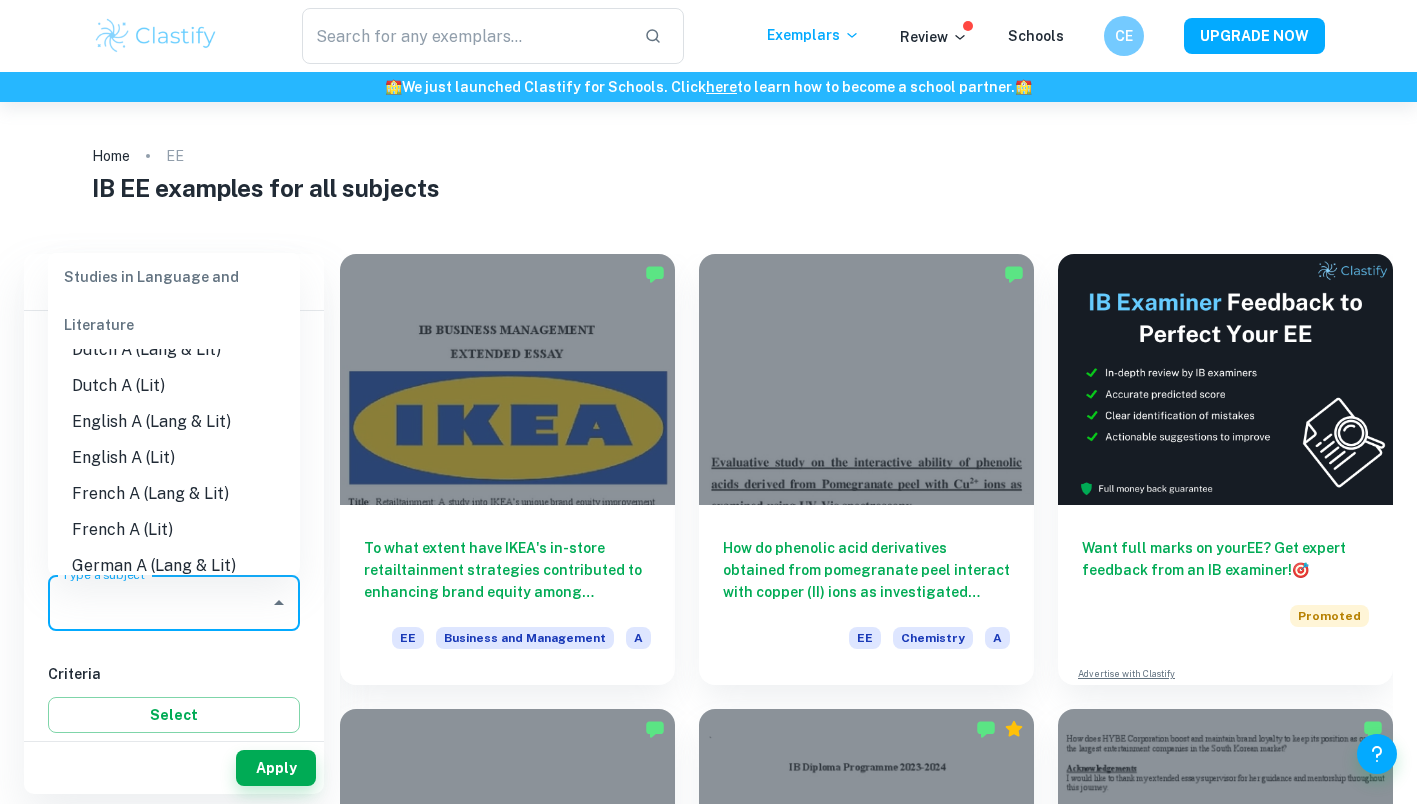 click on "French A (Lang & Lit)" at bounding box center (174, 494) 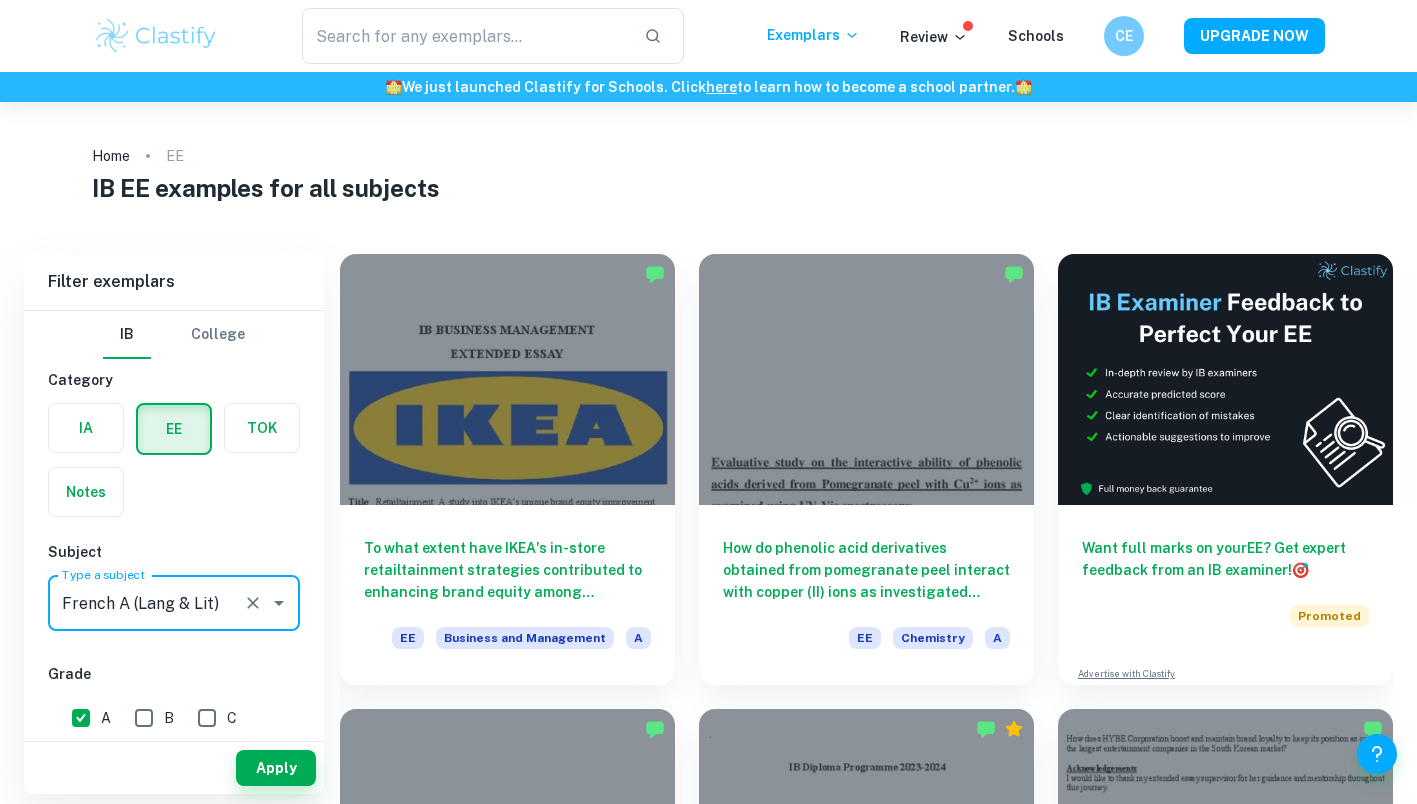 click on "Apply" at bounding box center (276, 768) 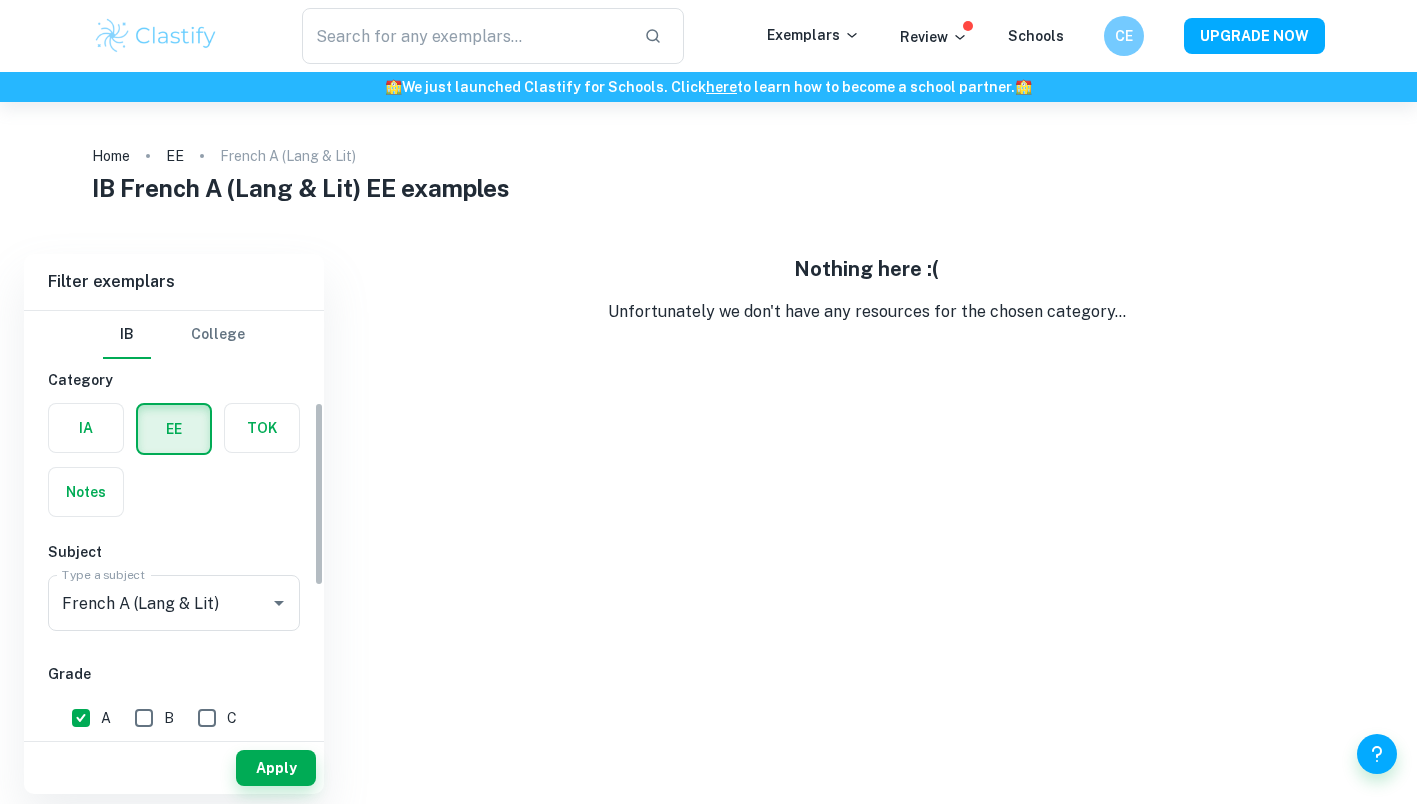 scroll, scrollTop: 216, scrollLeft: 0, axis: vertical 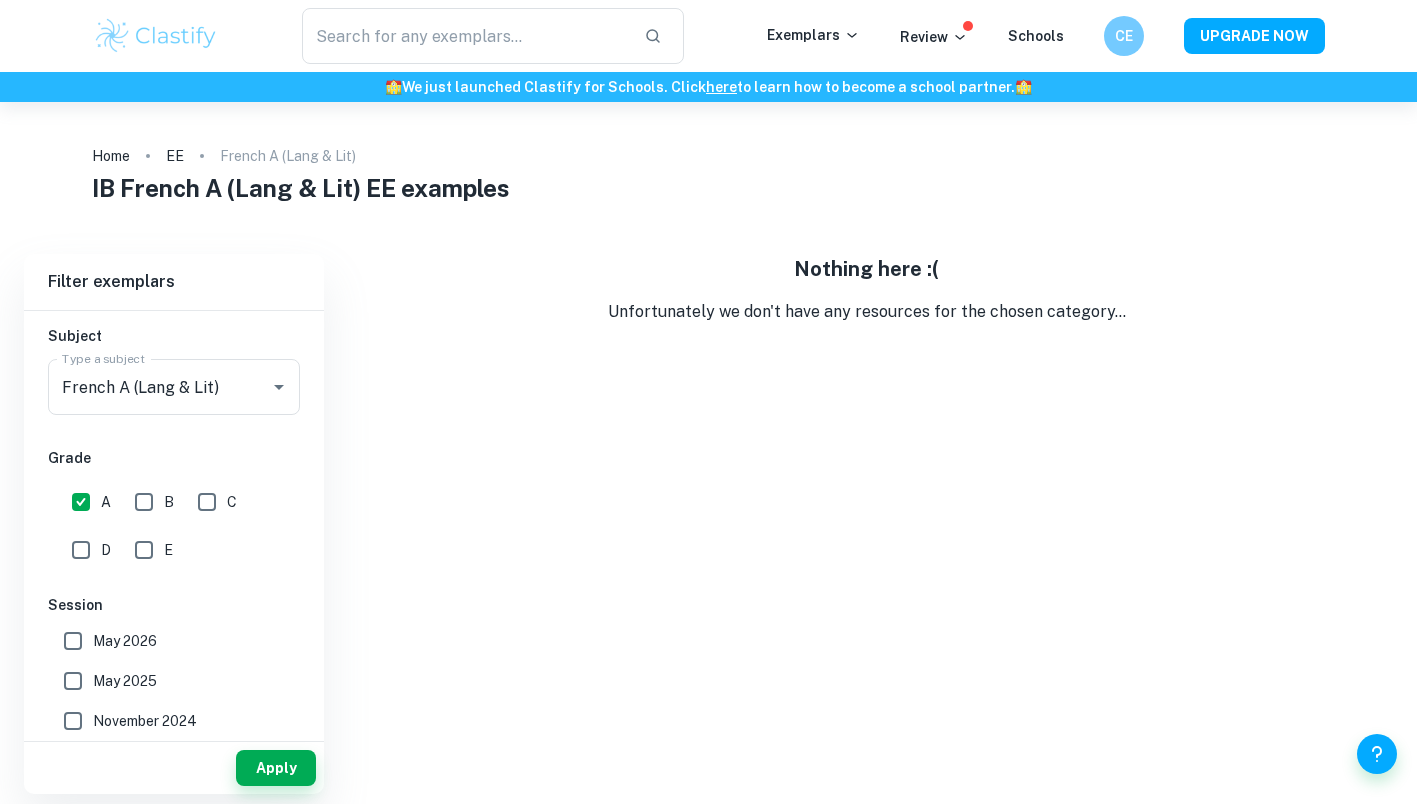 click on "French A (Lang & Lit)" at bounding box center (146, 387) 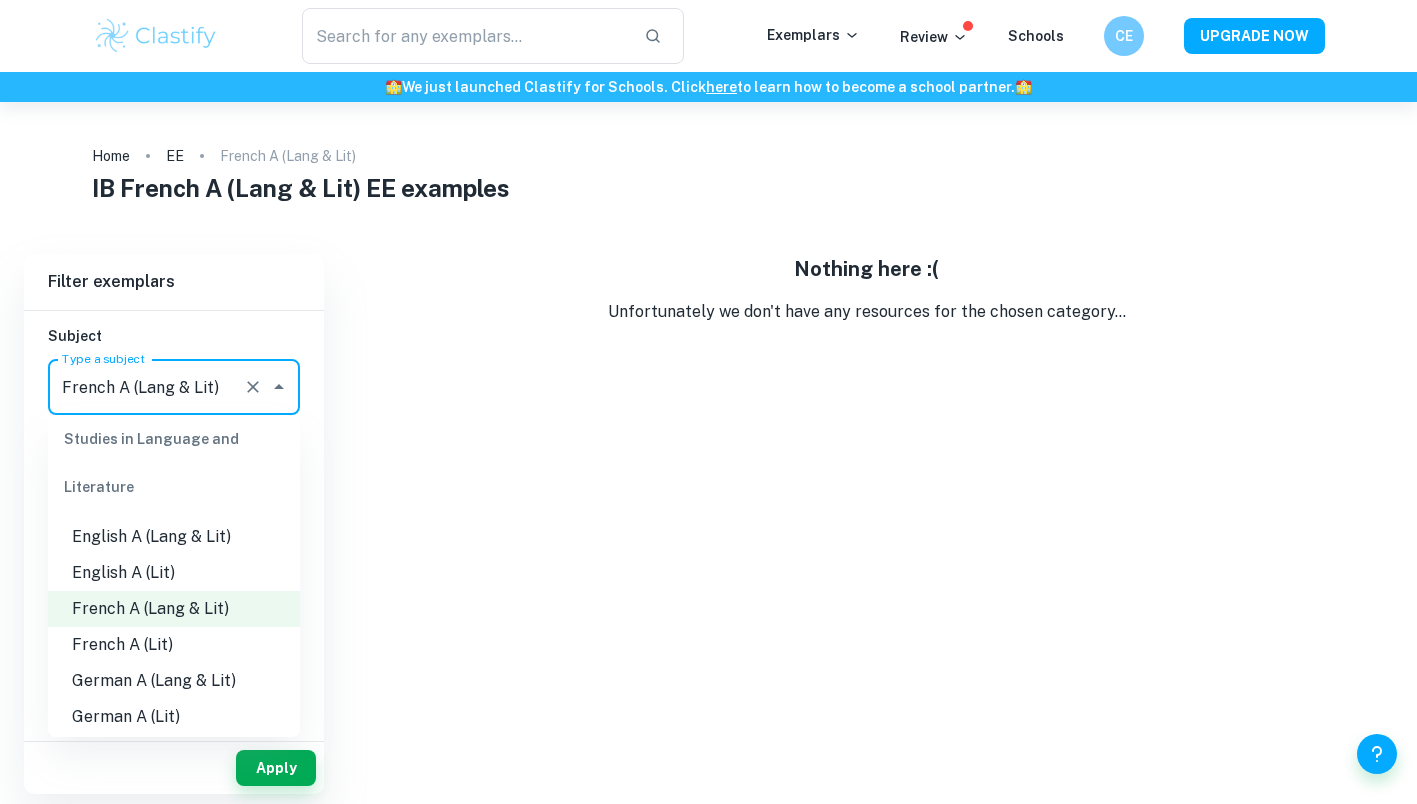 scroll, scrollTop: 215, scrollLeft: 0, axis: vertical 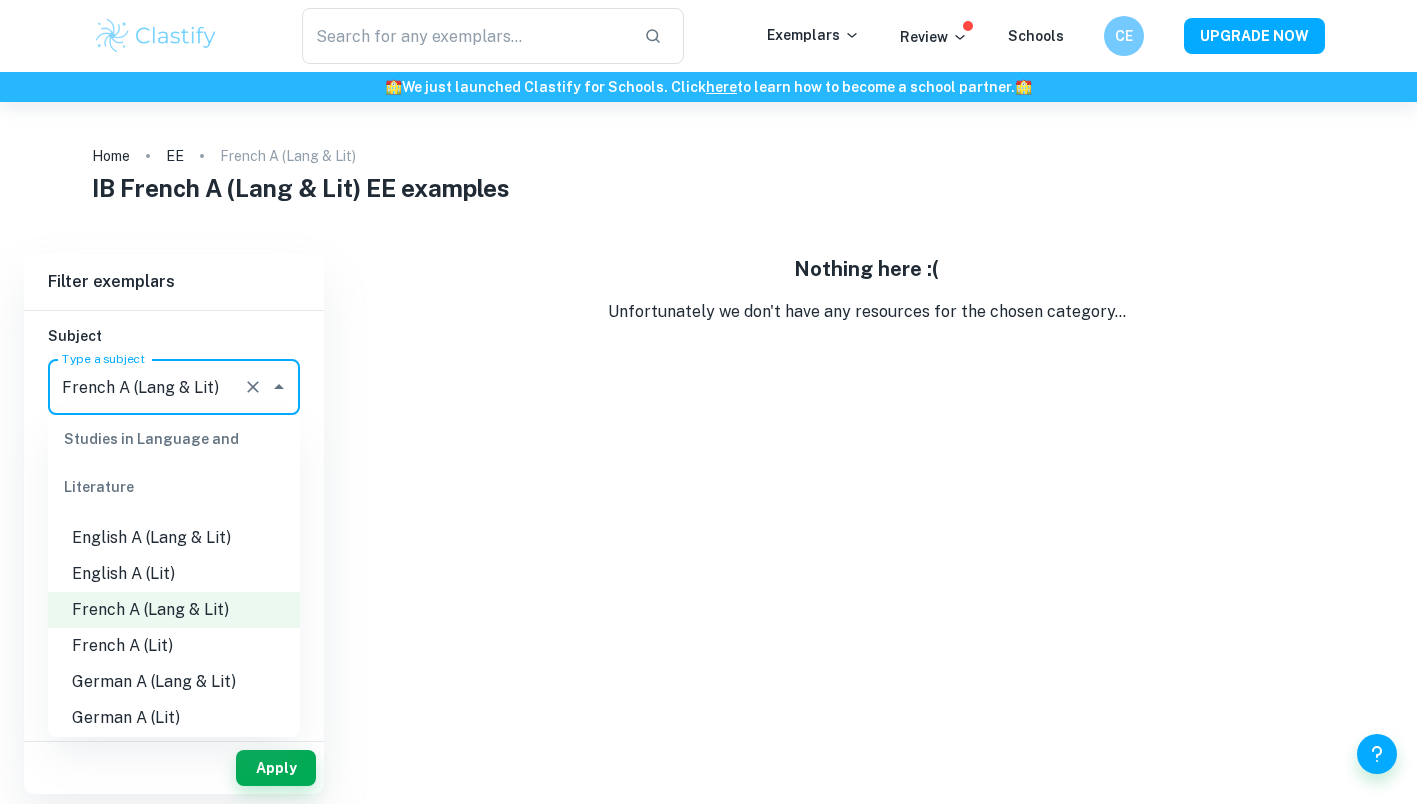 click on "English A (Lang & Lit)" at bounding box center [174, 538] 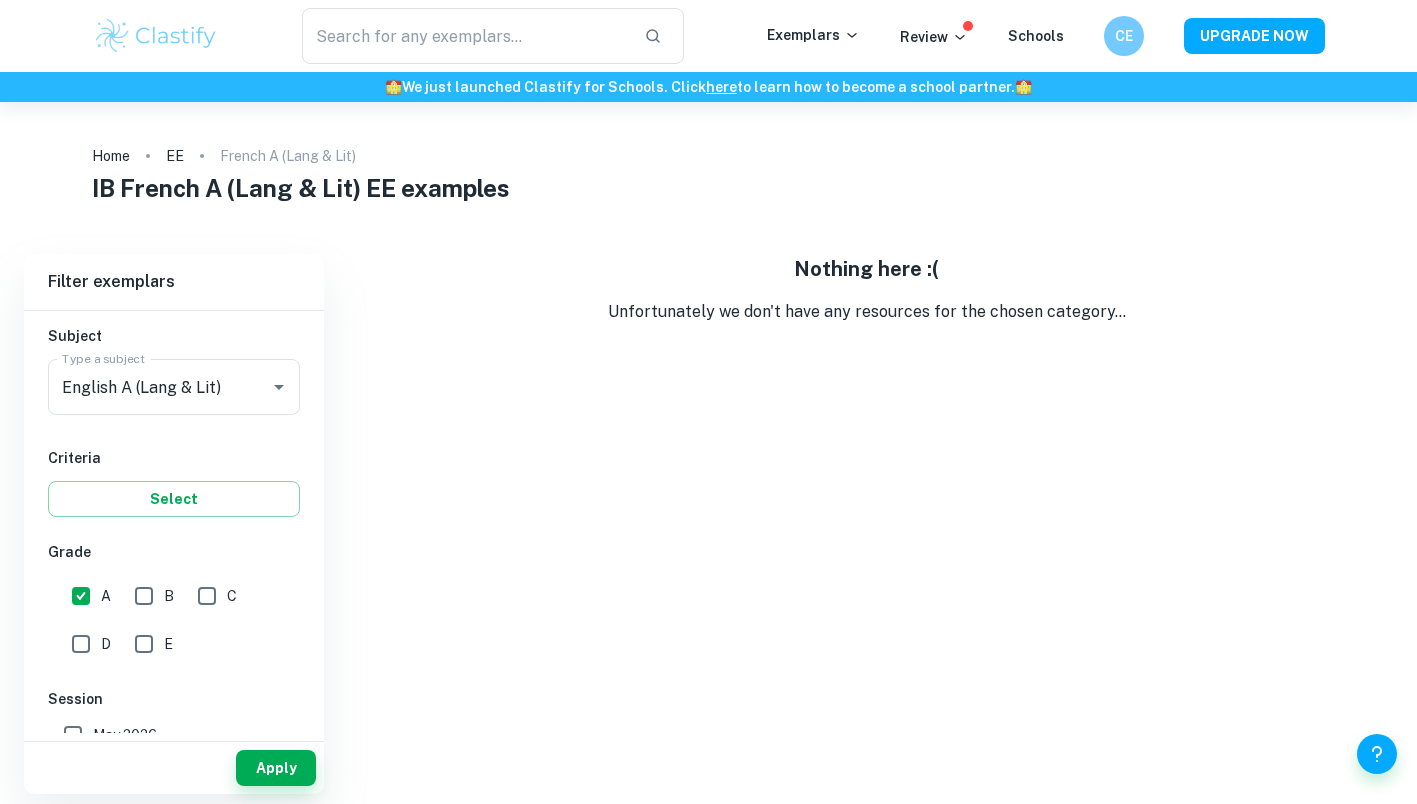 click on "Apply" at bounding box center [174, 768] 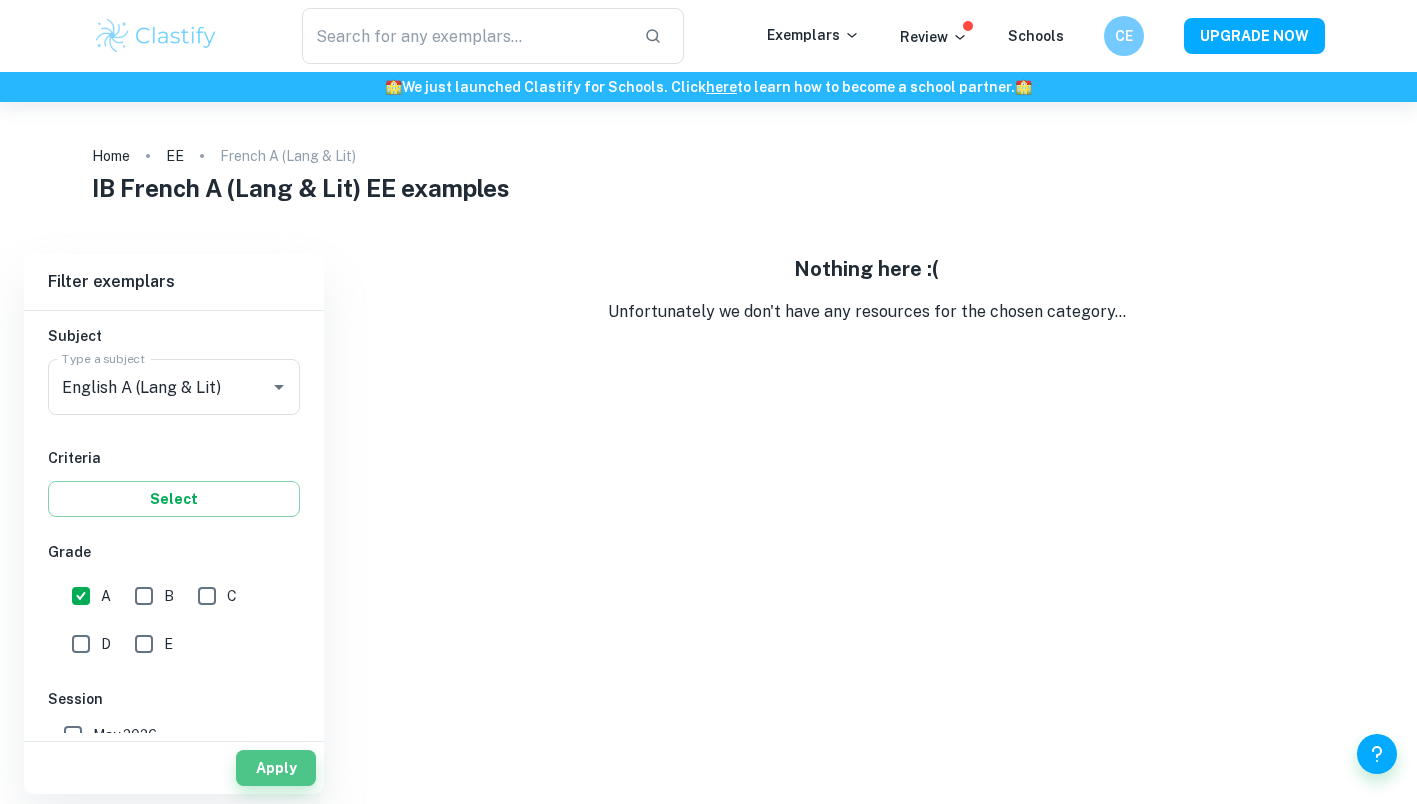 click on "Apply" at bounding box center [276, 768] 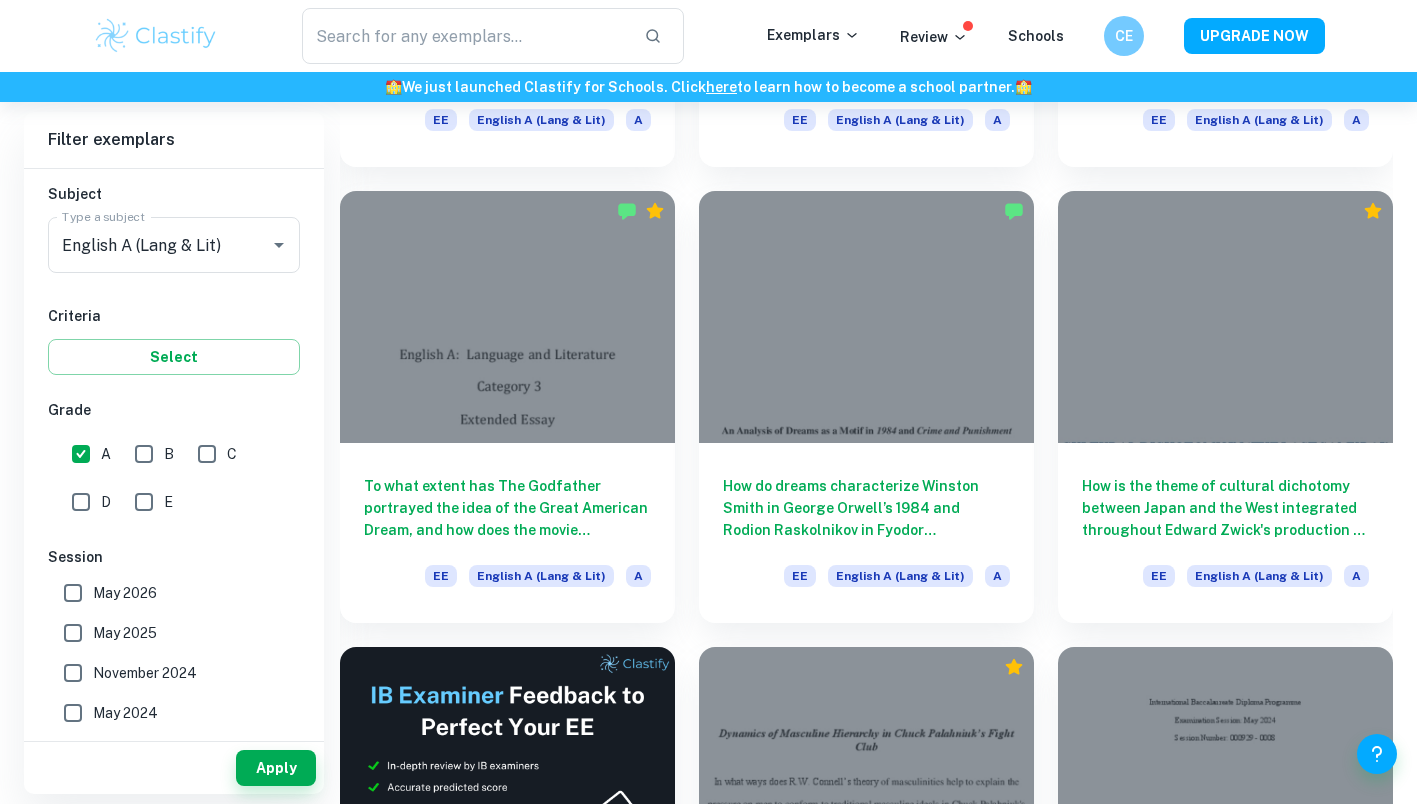 scroll, scrollTop: 2477, scrollLeft: 0, axis: vertical 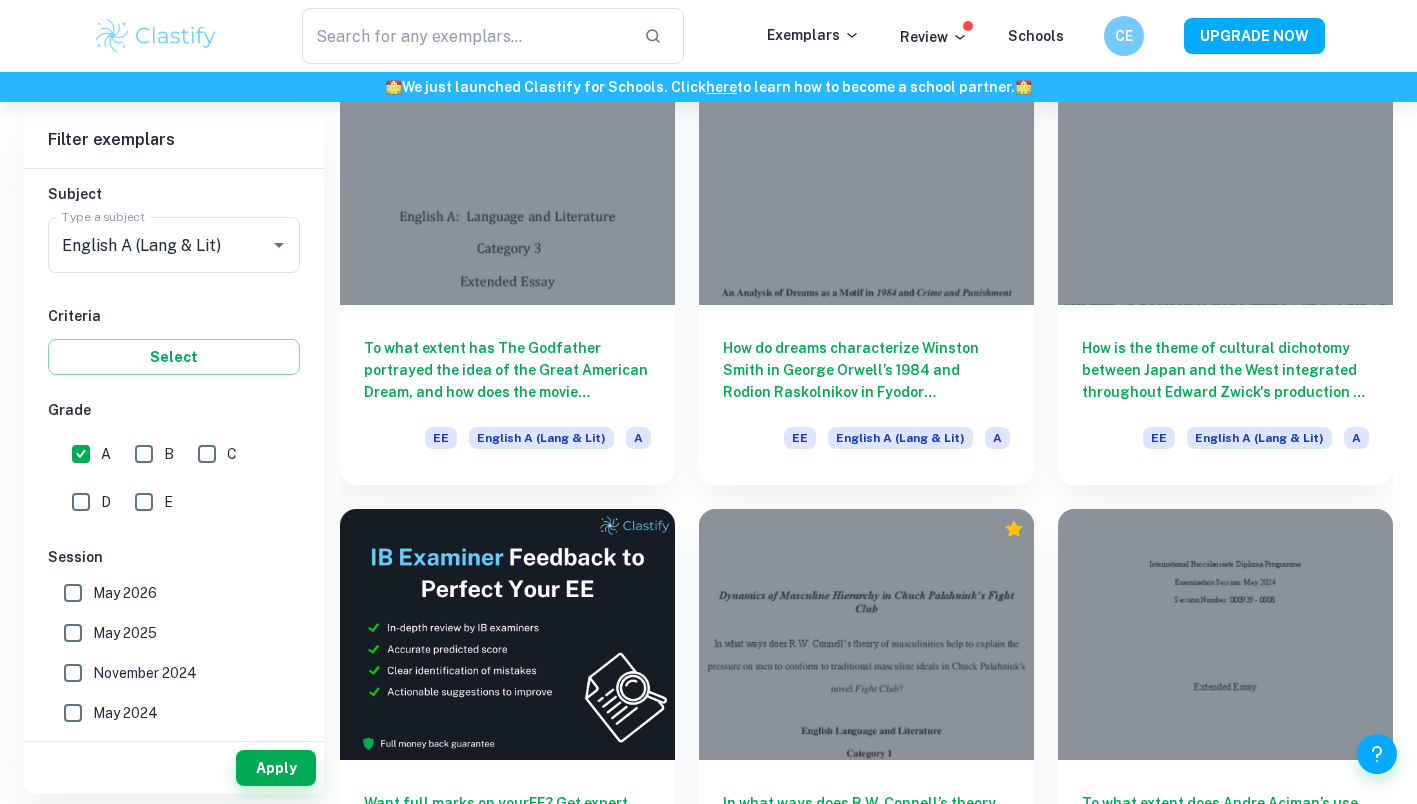 click at bounding box center [866, 634] 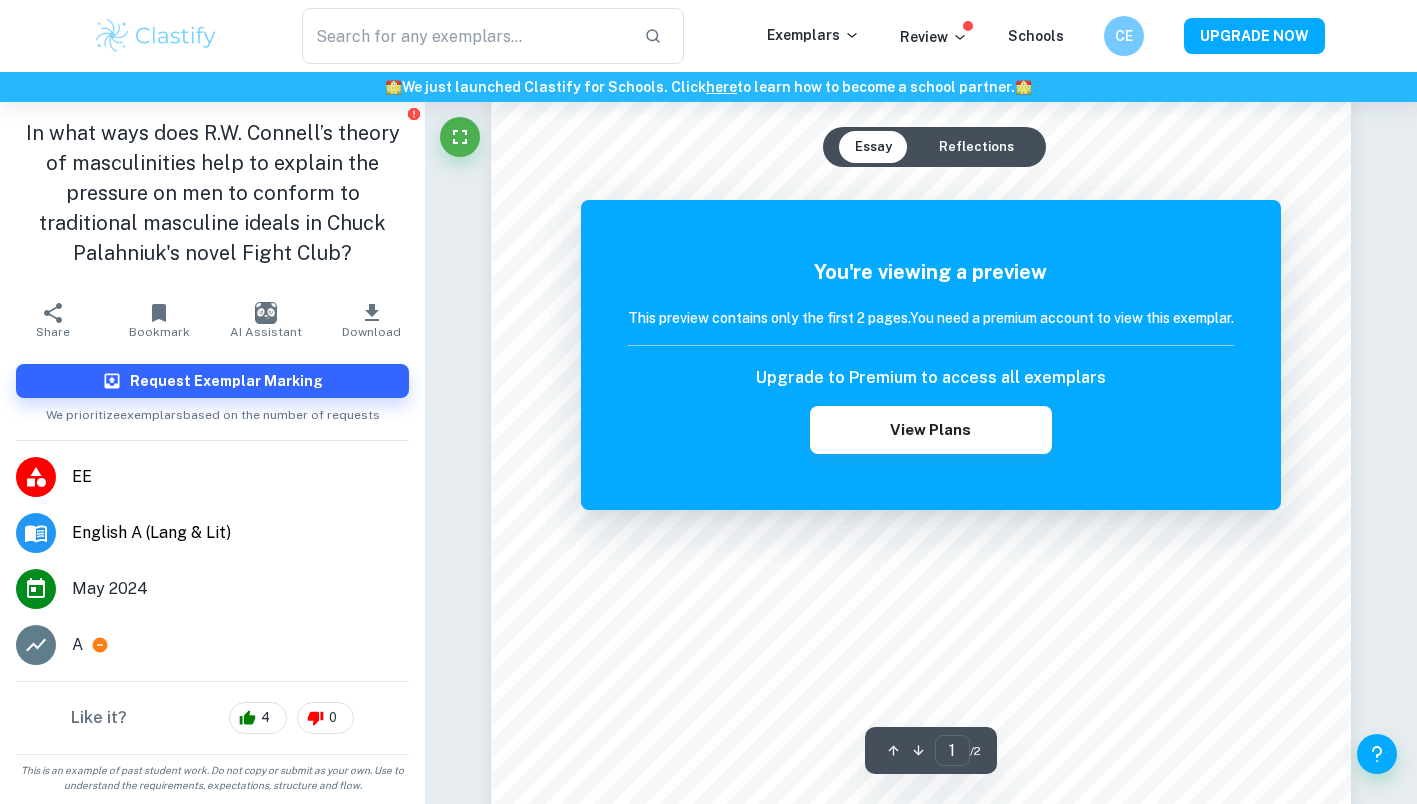 scroll, scrollTop: 107, scrollLeft: 0, axis: vertical 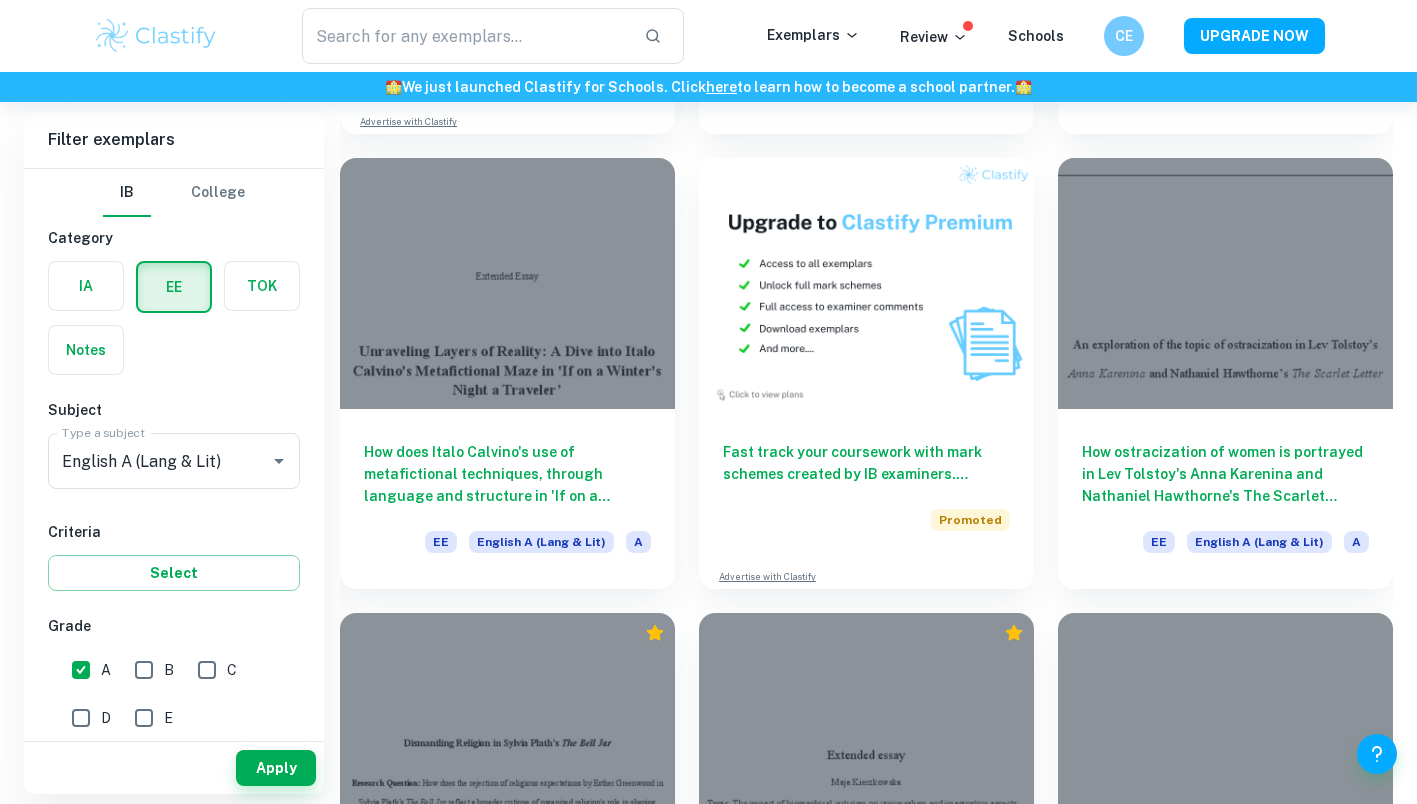 click at bounding box center (507, 283) 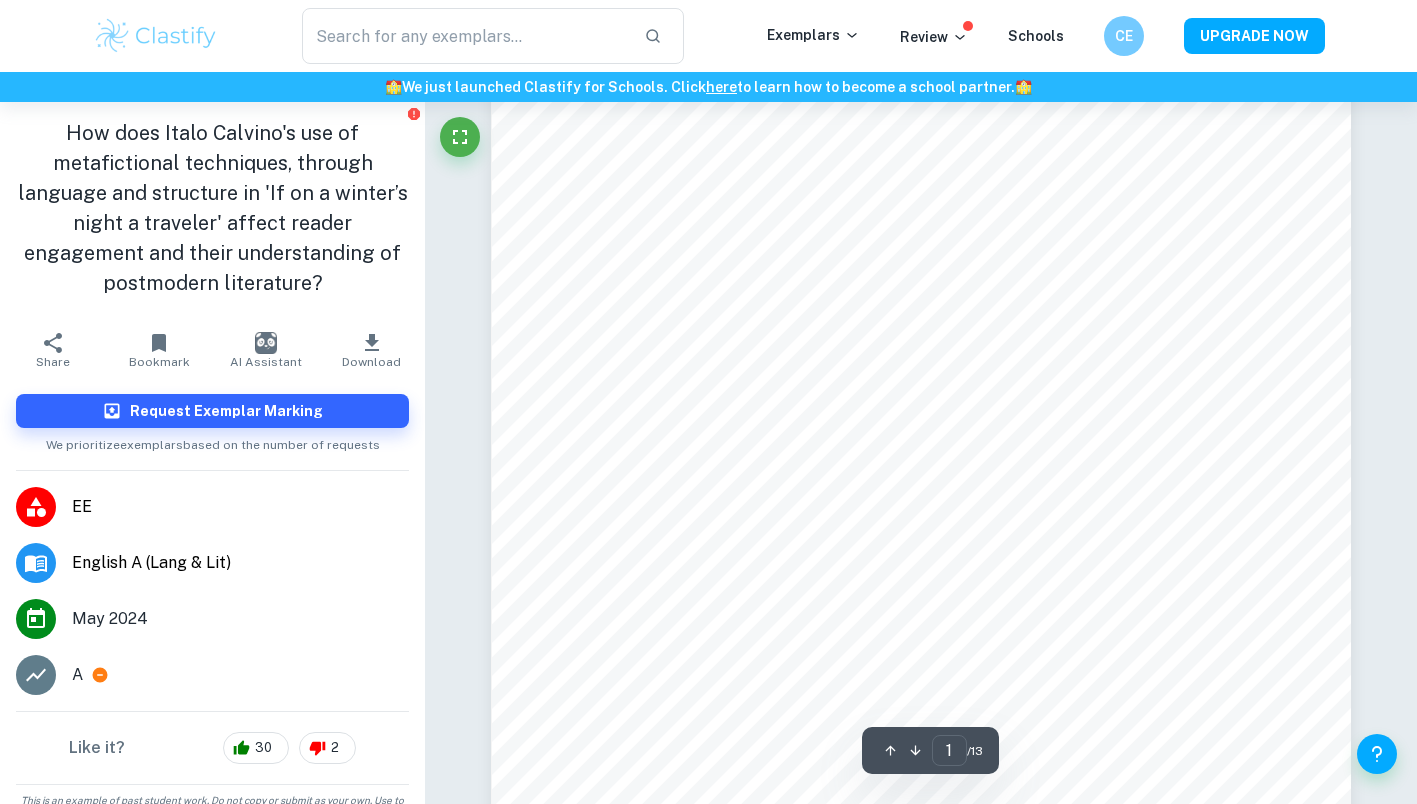 scroll, scrollTop: 325, scrollLeft: 0, axis: vertical 